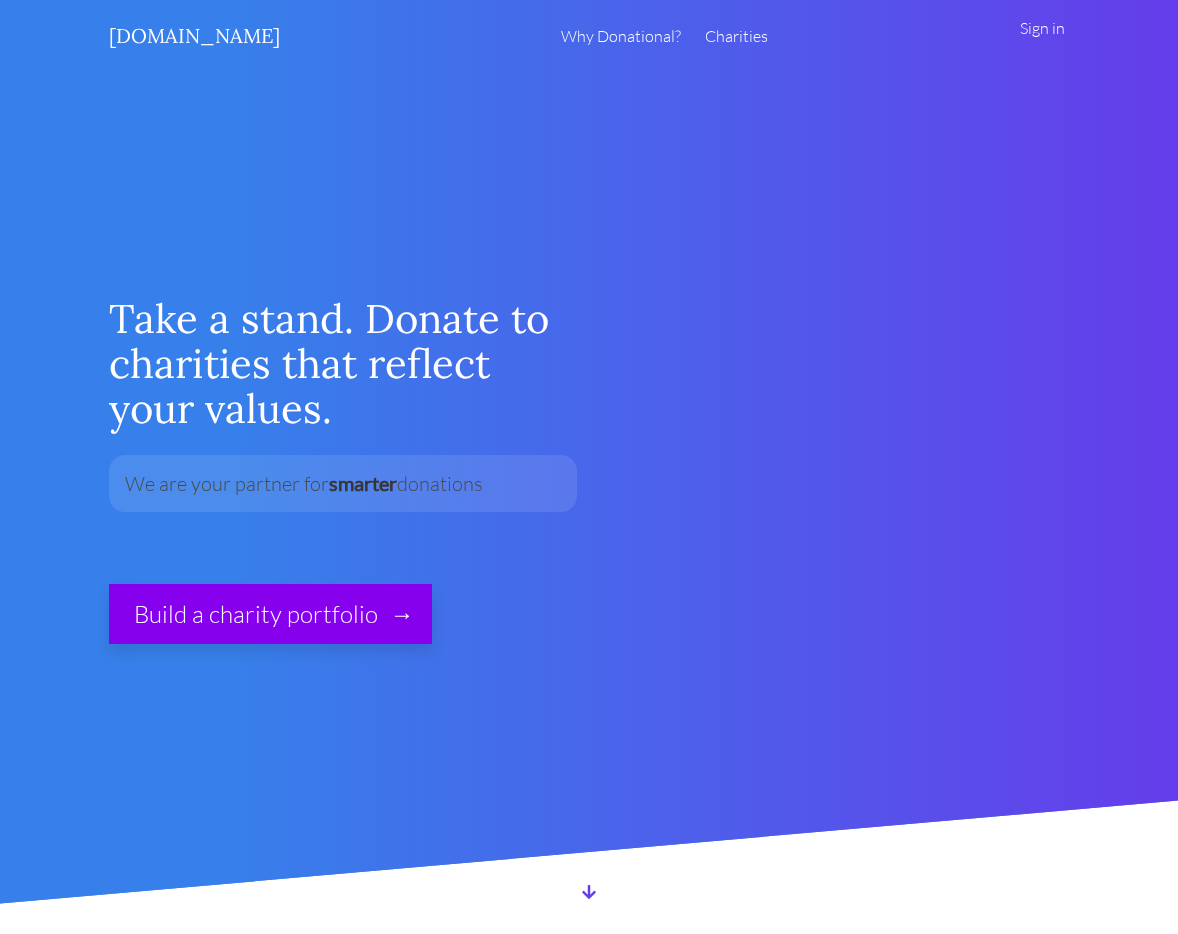scroll, scrollTop: 0, scrollLeft: 0, axis: both 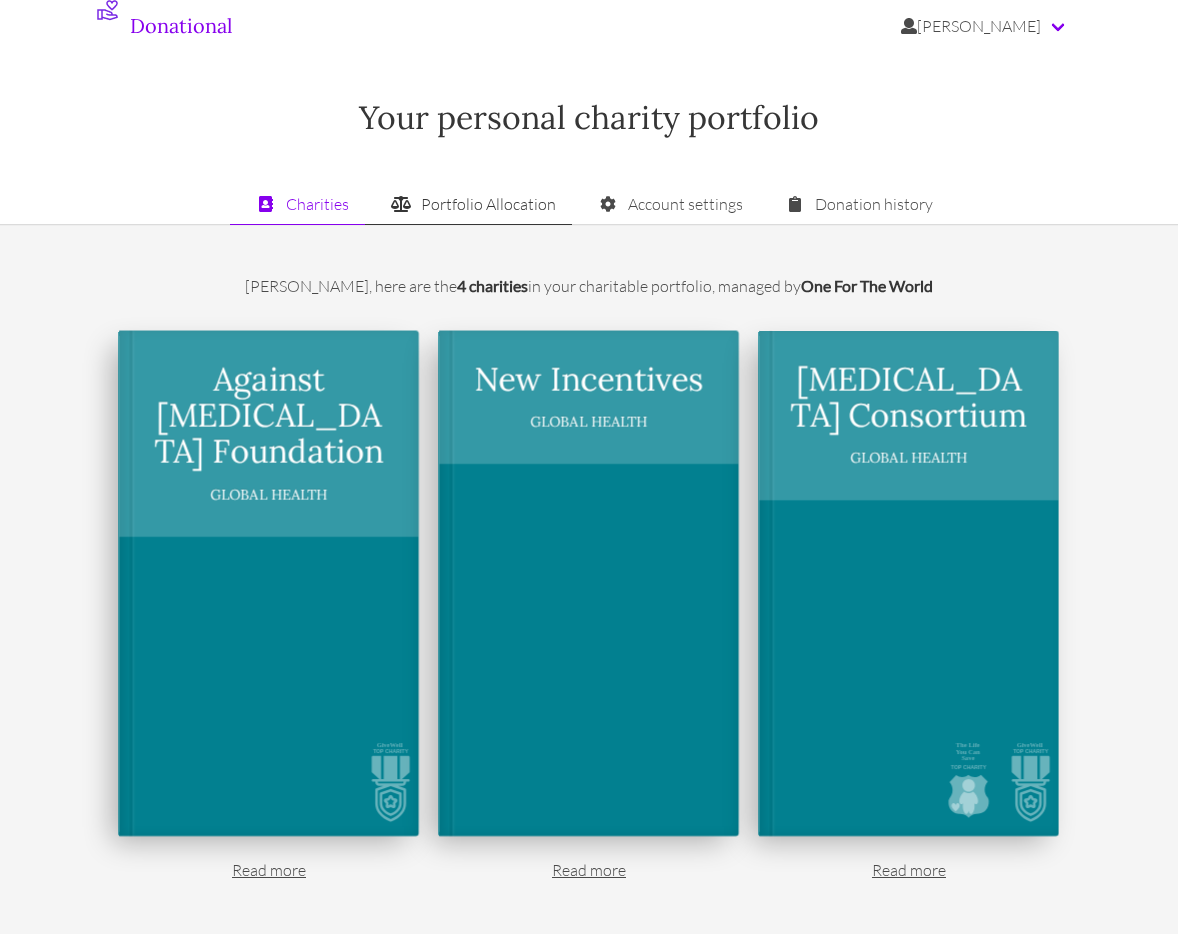 click on "Portfolio Allocation" at bounding box center [468, 204] 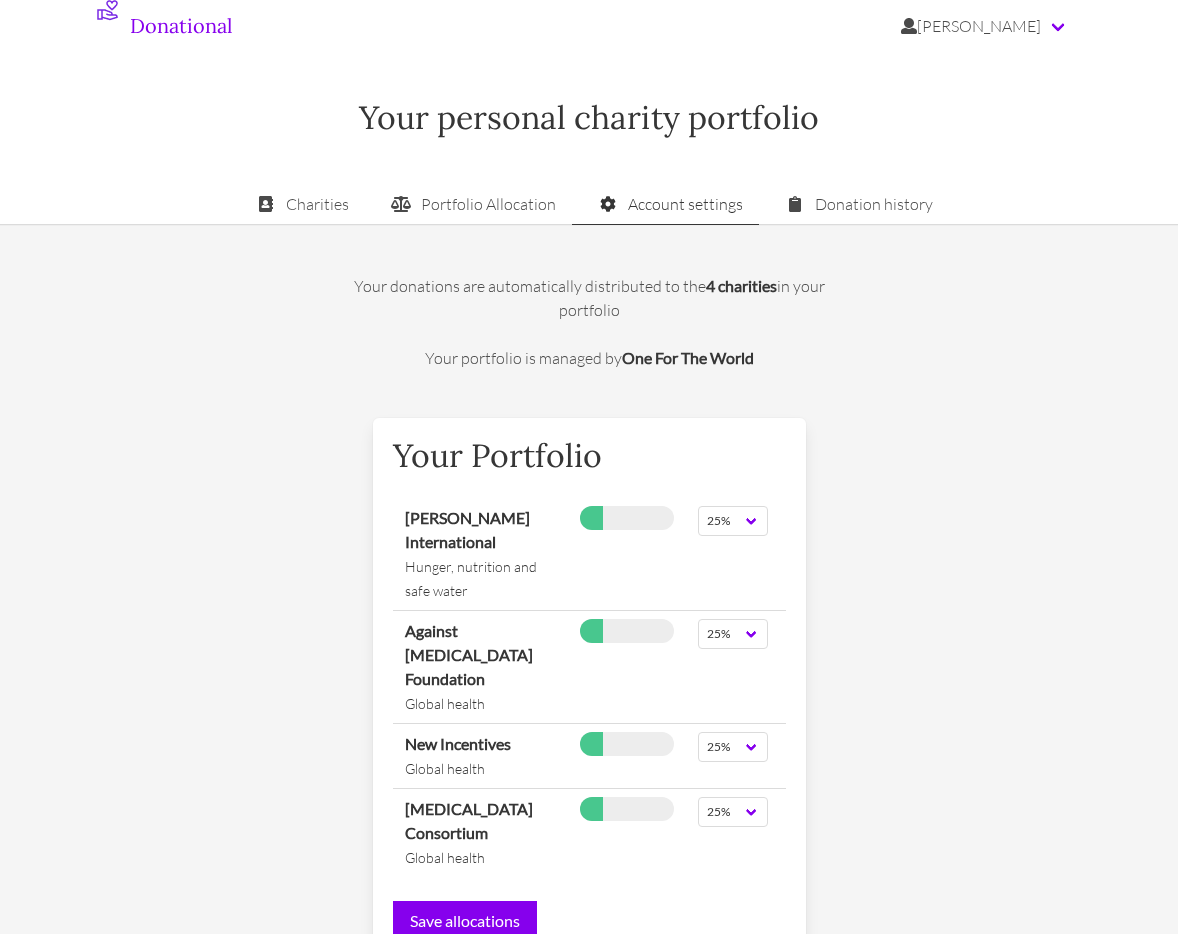 click on "Account settings" at bounding box center (665, 204) 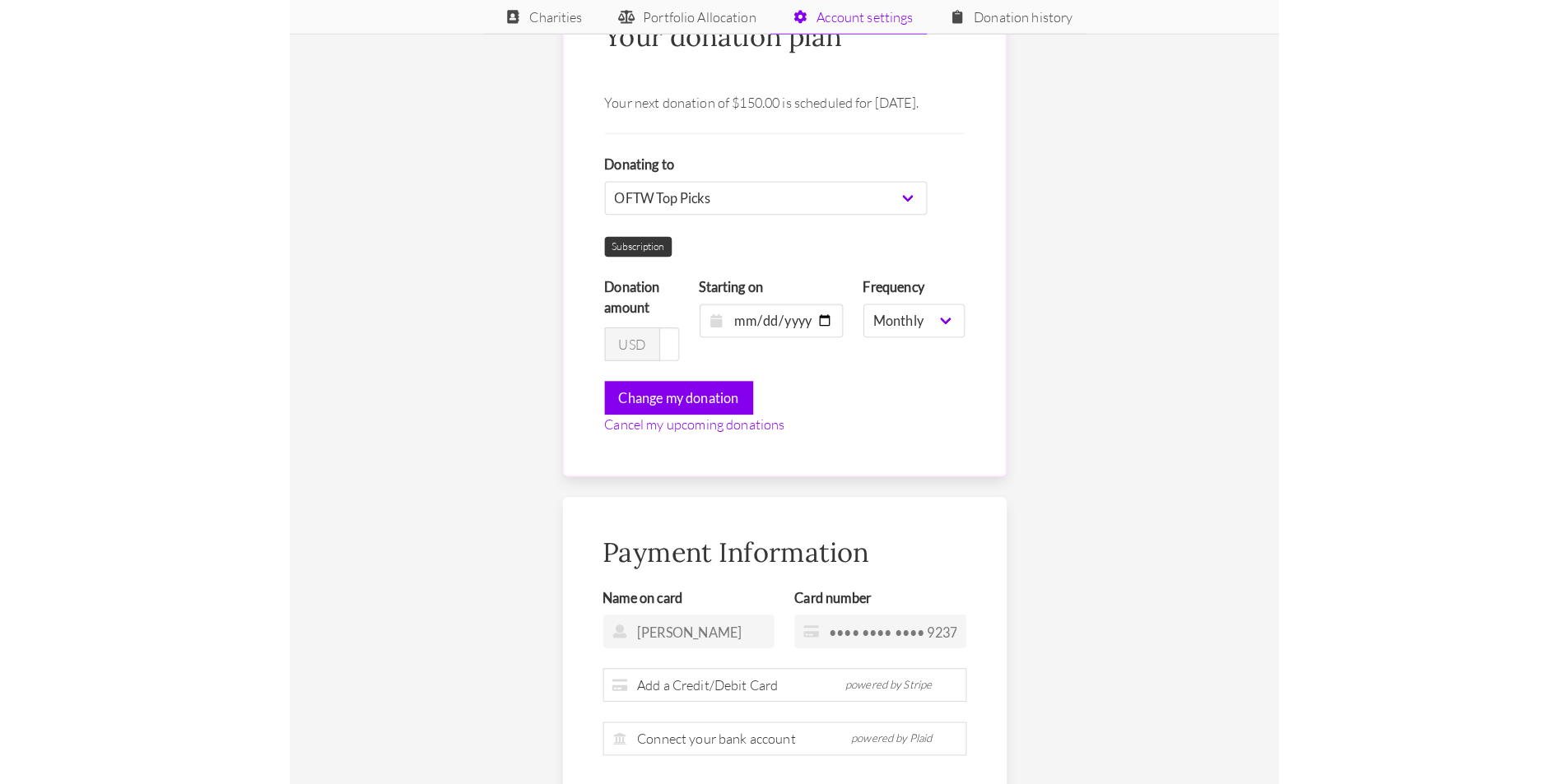 scroll, scrollTop: 246, scrollLeft: 0, axis: vertical 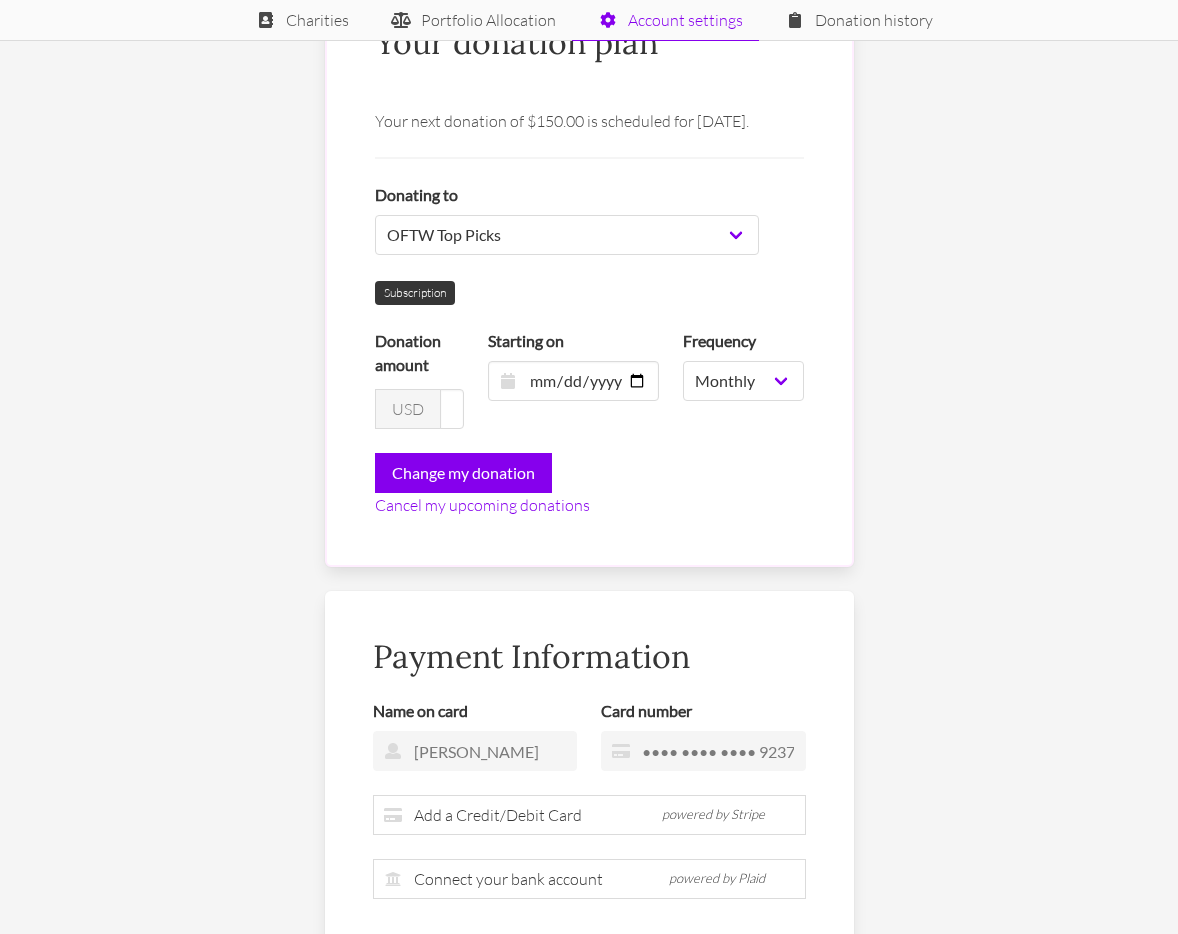 click on "USD" at bounding box center [408, 409] 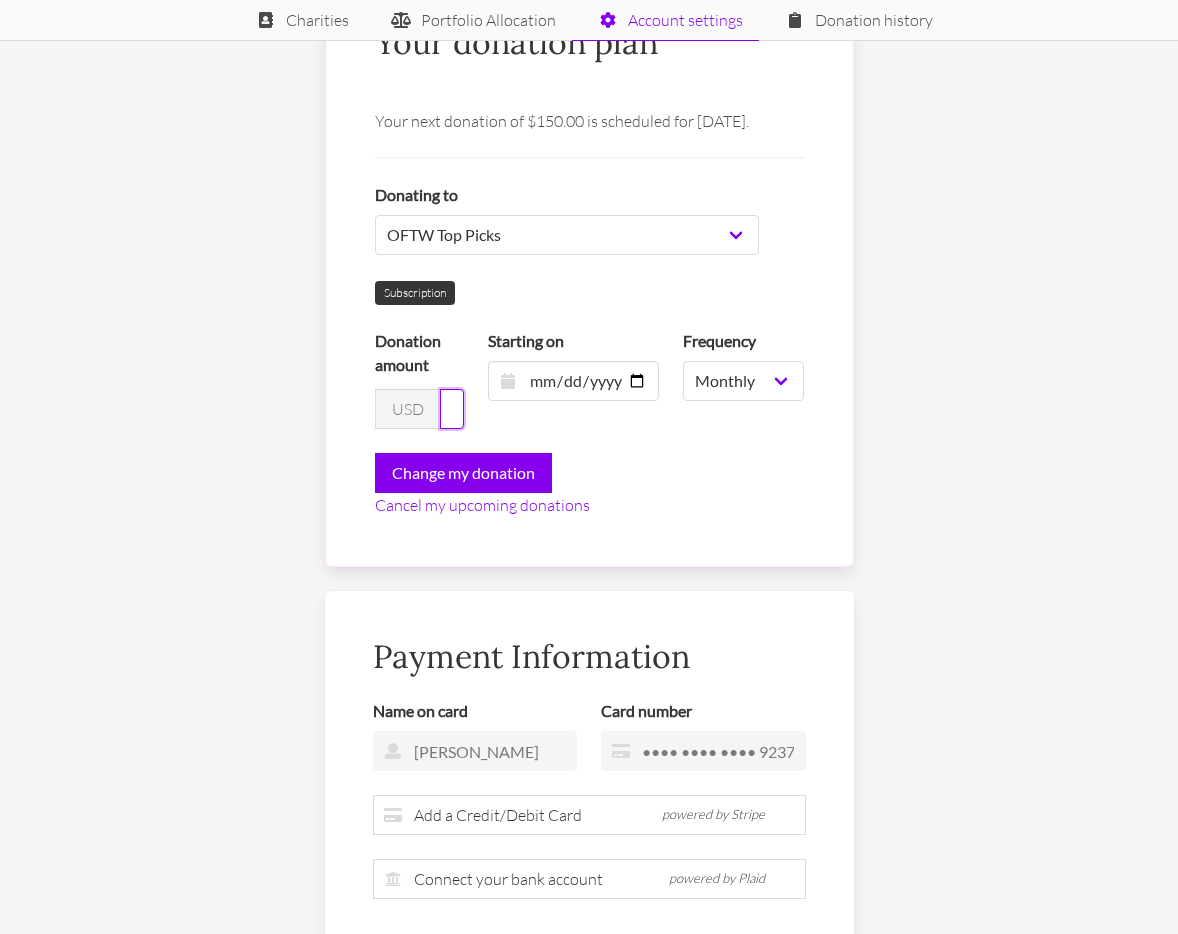 click on "149" at bounding box center (452, 409) 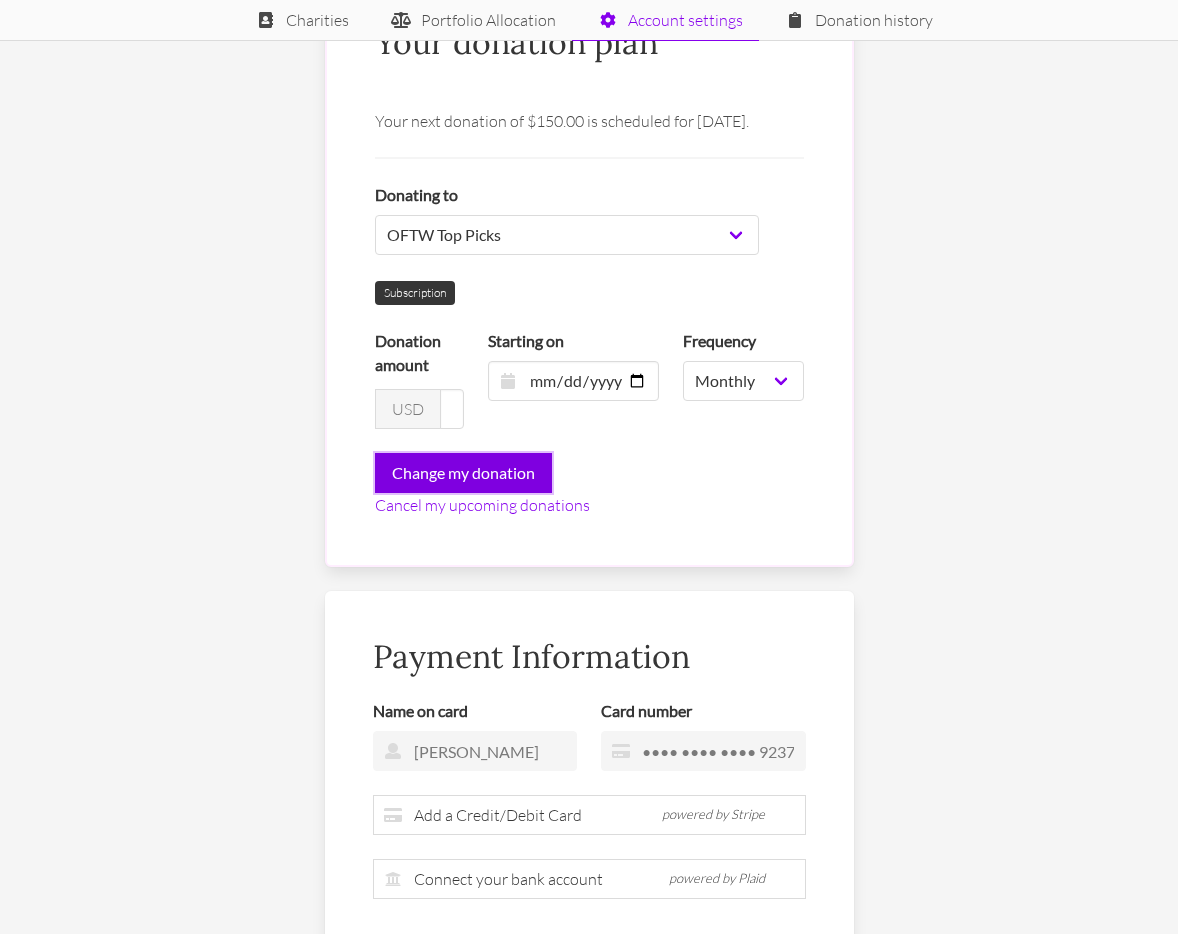 click on "Change my donation" at bounding box center (463, 473) 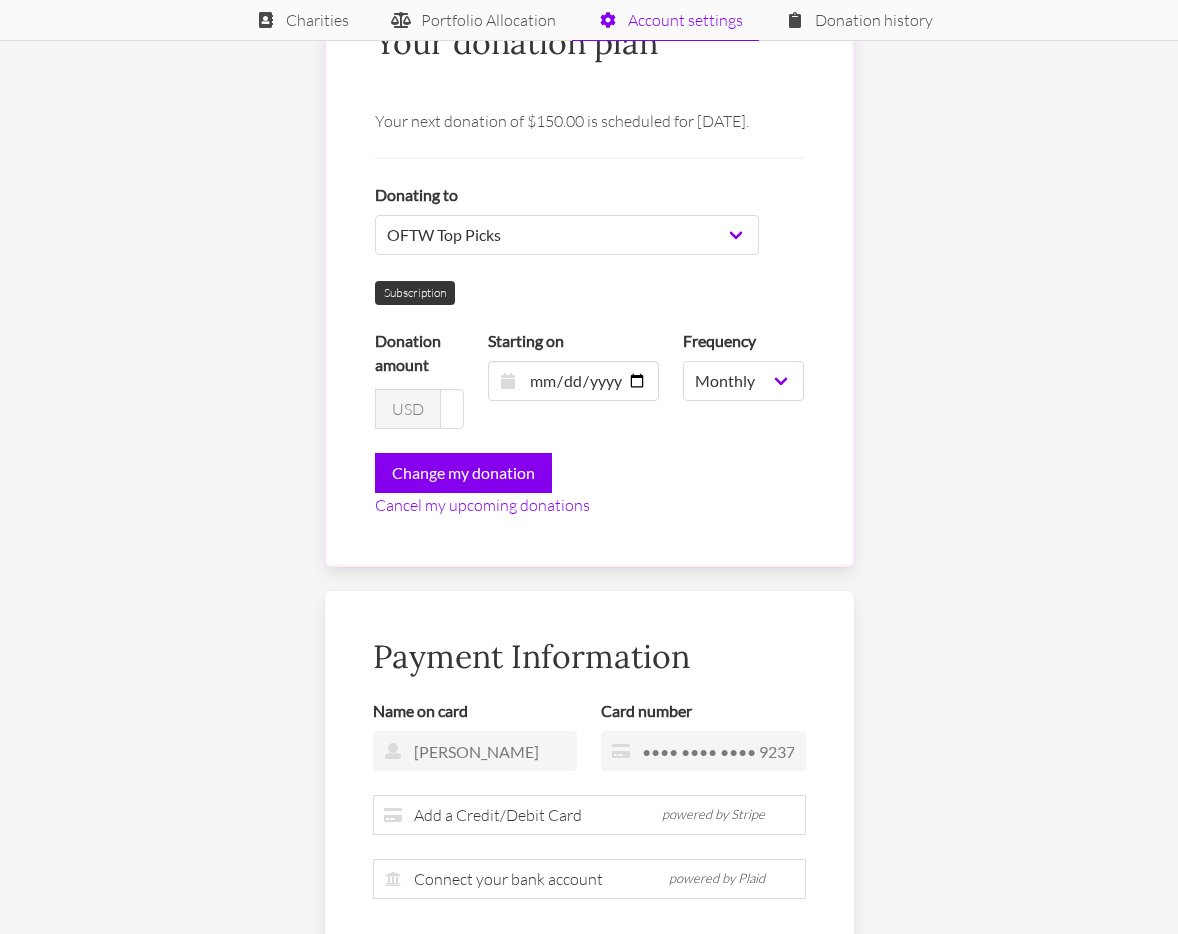 click on "USD" at bounding box center (408, 409) 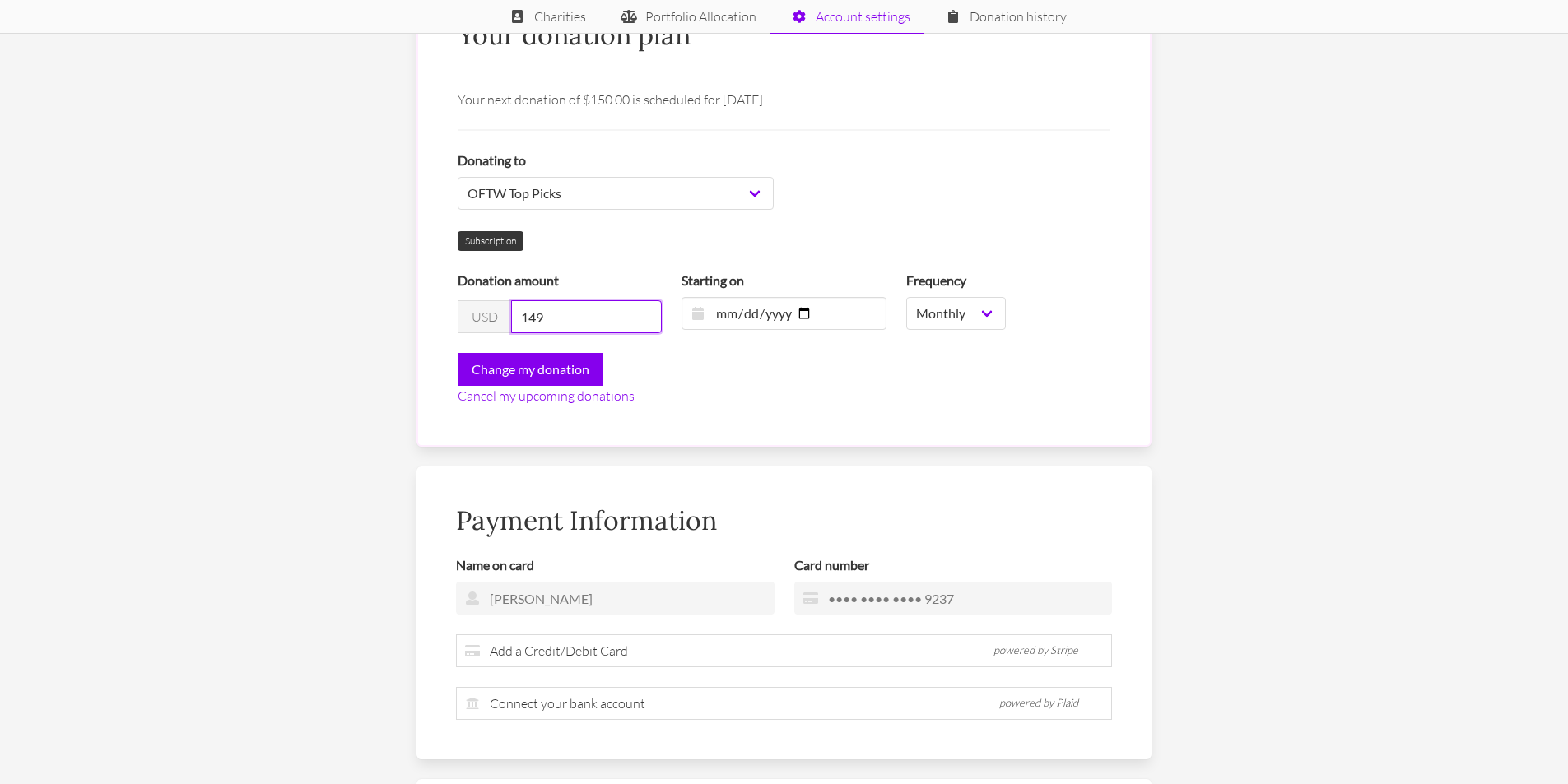 drag, startPoint x: 566, startPoint y: 320, endPoint x: 484, endPoint y: 318, distance: 82.02439 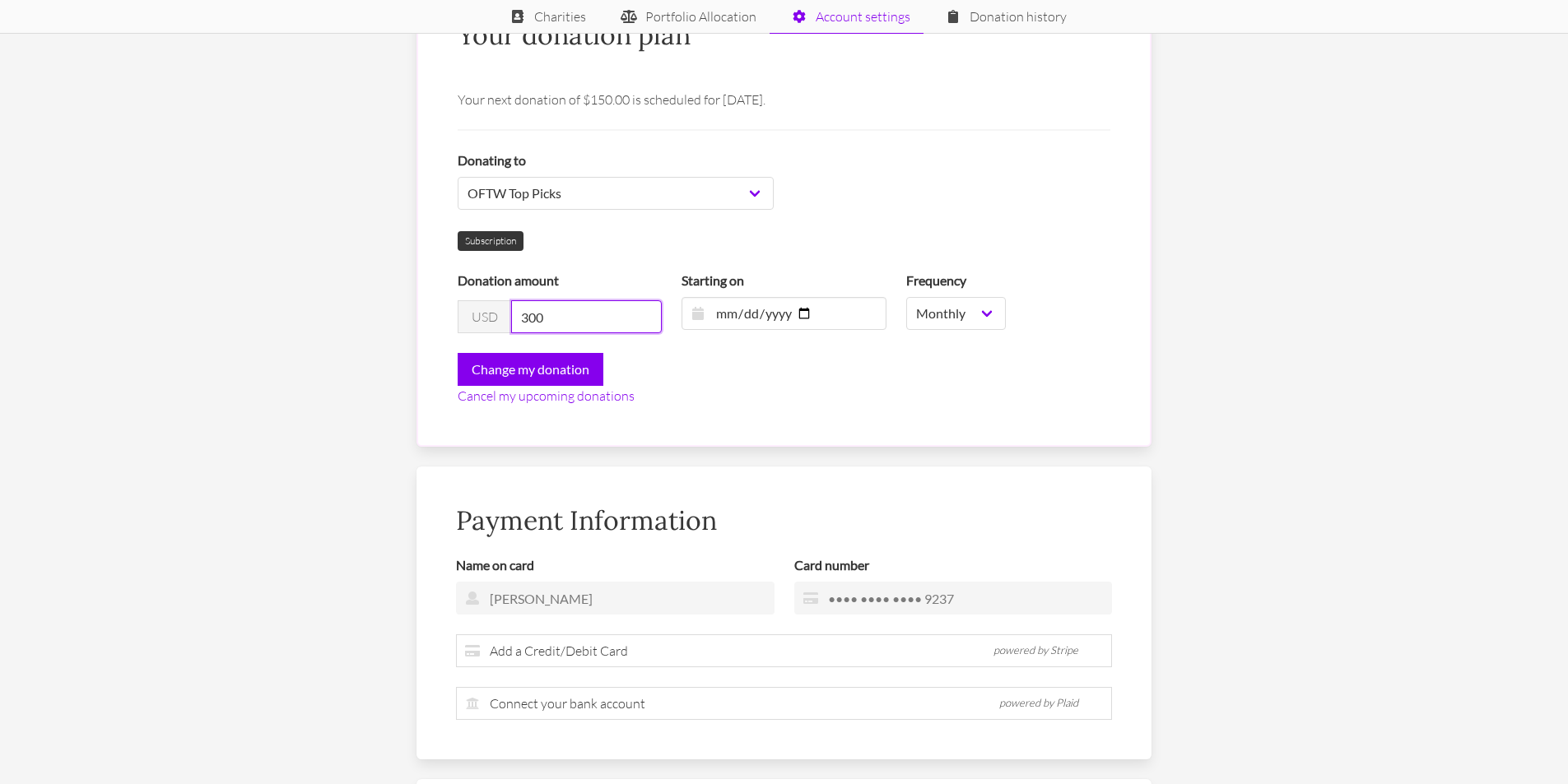 type on "300" 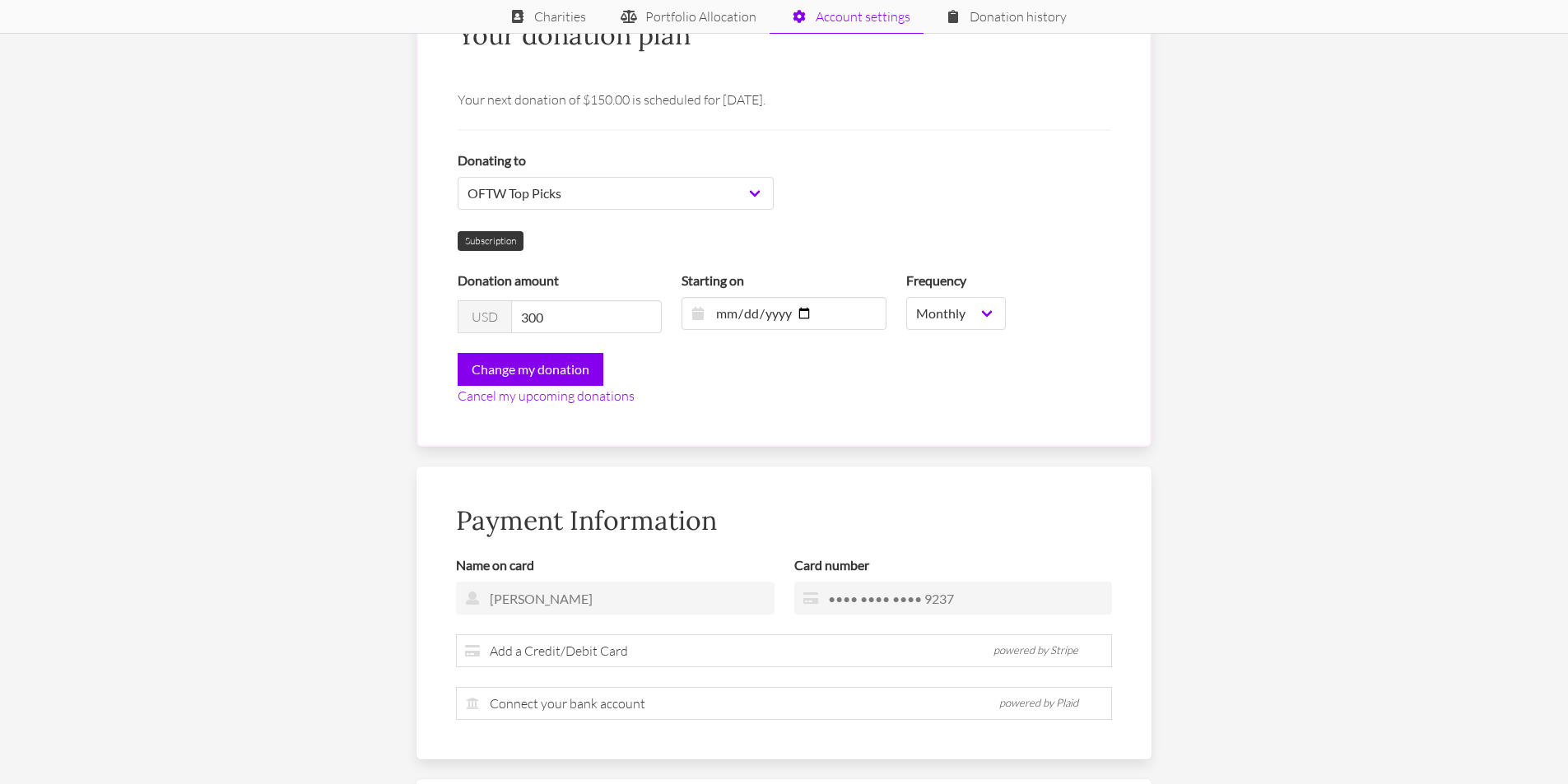 click on "Your donation plan Your next donation of $150.00 is scheduled for July 15th, 2025. Donating to OFTW Top Picks
Entire OFTW portfolio
OFTW Discretionary Fund
Top Pick: Against Malaria Foundation
Top Pick: New Incentives
Top Pick: Helen Keller International
Top Pick: Malaria Consortium
GiveWell All Grants Fund
OFTW Operating Costs Subscription Donation amount USD 300 Starting on 2024-07-11 Frequency Monthly
Quarterly
Yearly
One-time Change my donation Cancel my upcoming donations Instead of cancelling, would you like to delay your next contribution by three months? We'll remind you before your contribution starts up again. Pause my donations for 3 months No, I want to cancel Payment Information Name on card Frank fredericks Card number •••• •••• •••• 9237 Add a Credit/Debit Card powered by Stripe   Save Connect your bank account powered by Plaid Card Details Update card Cancel Contact Information First name Frank Last name fredericks Email frankiefredericks@gmail.com" at bounding box center (784, 981) 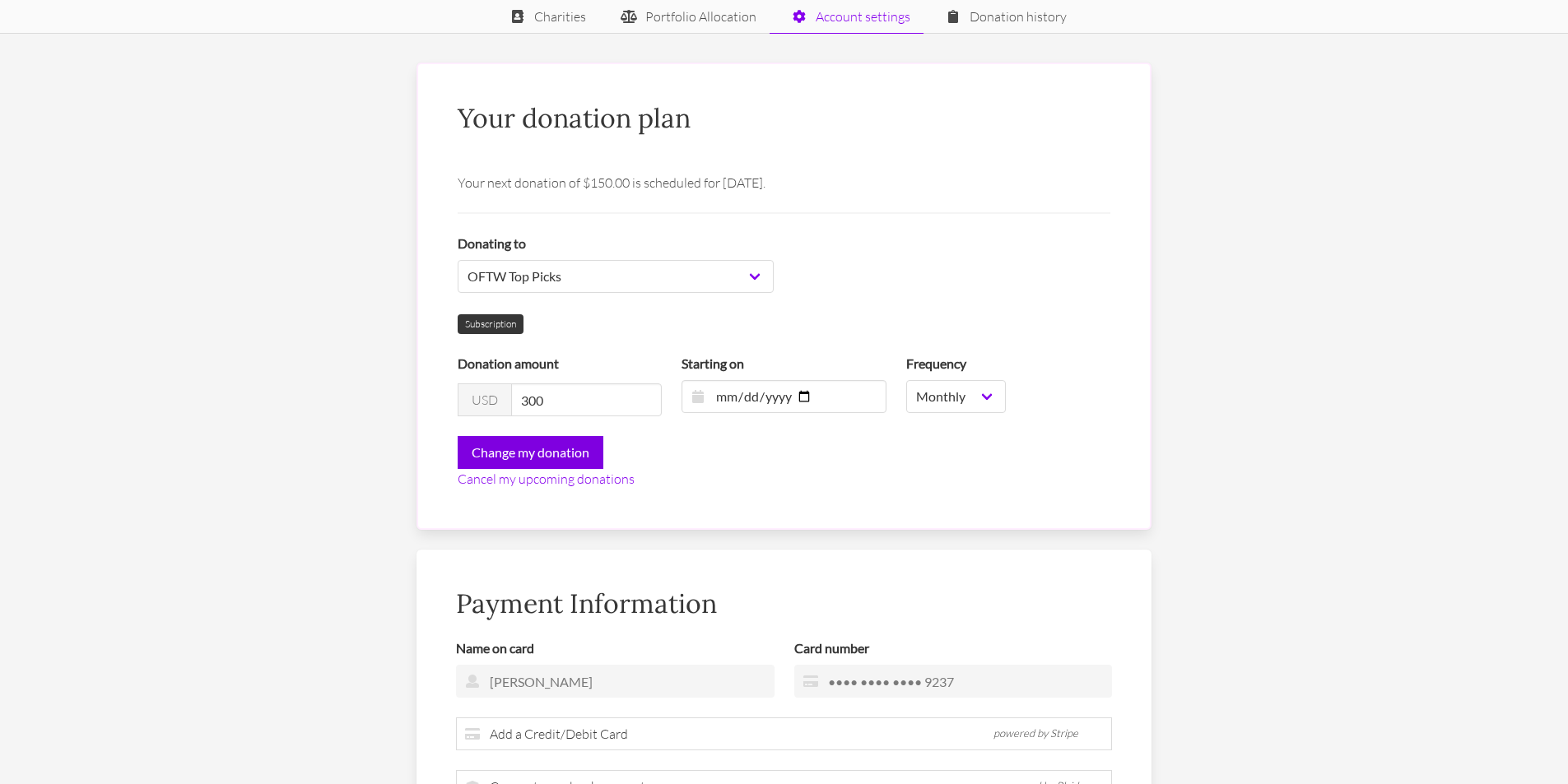 scroll, scrollTop: 164, scrollLeft: 0, axis: vertical 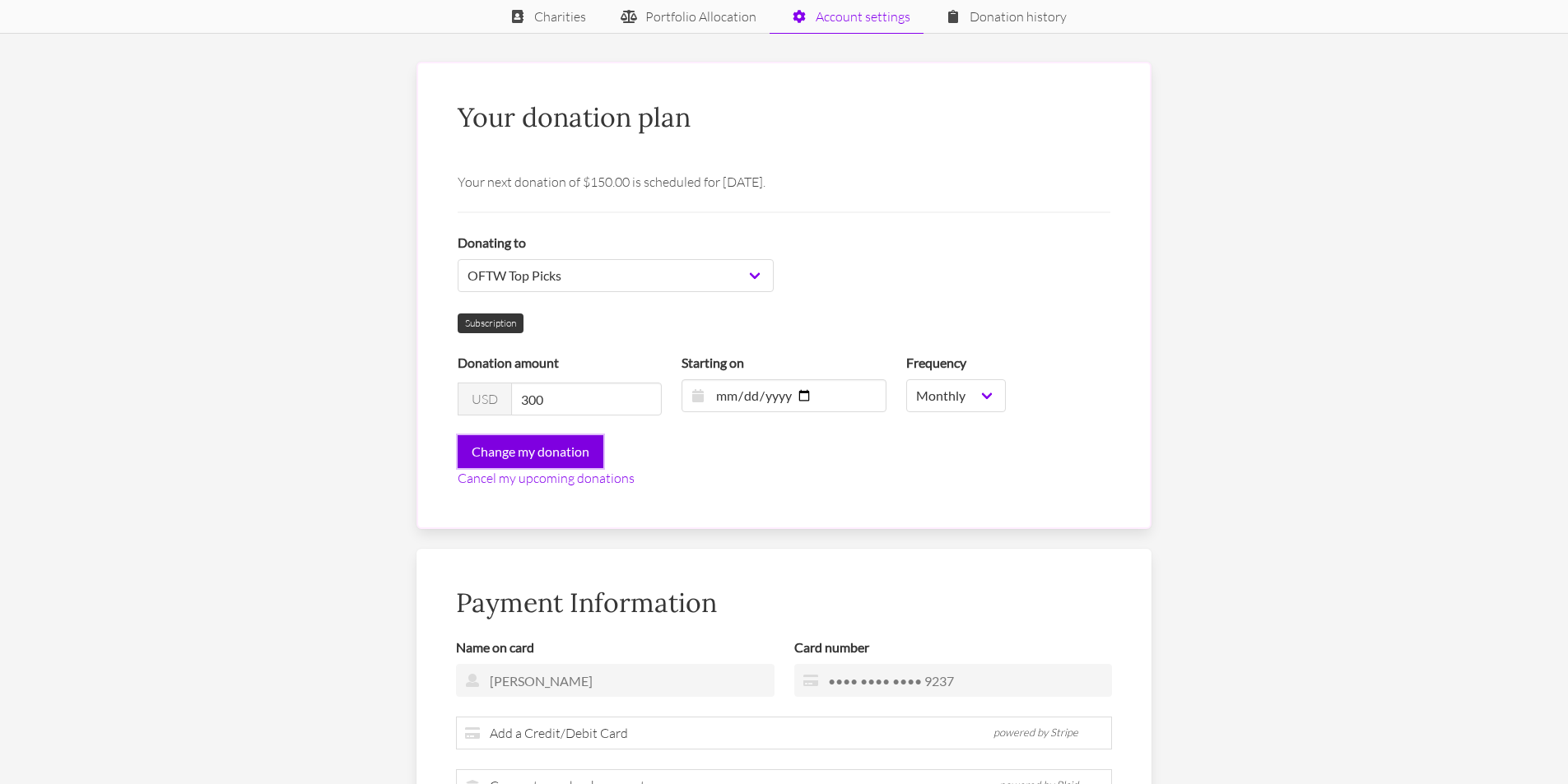 click on "Change my donation" at bounding box center [530, 452] 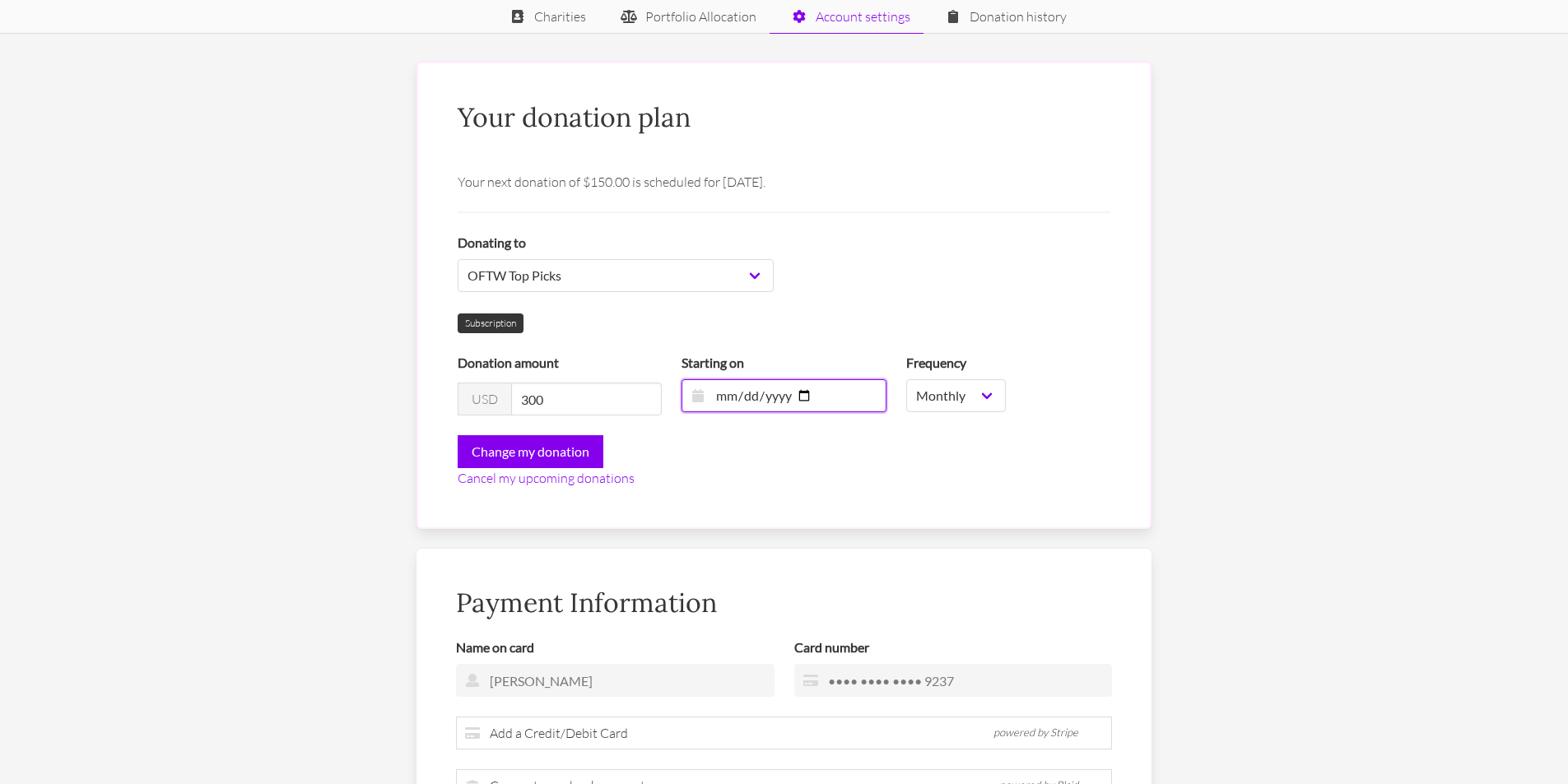 click on "2024-07-11" at bounding box center (784, 396) 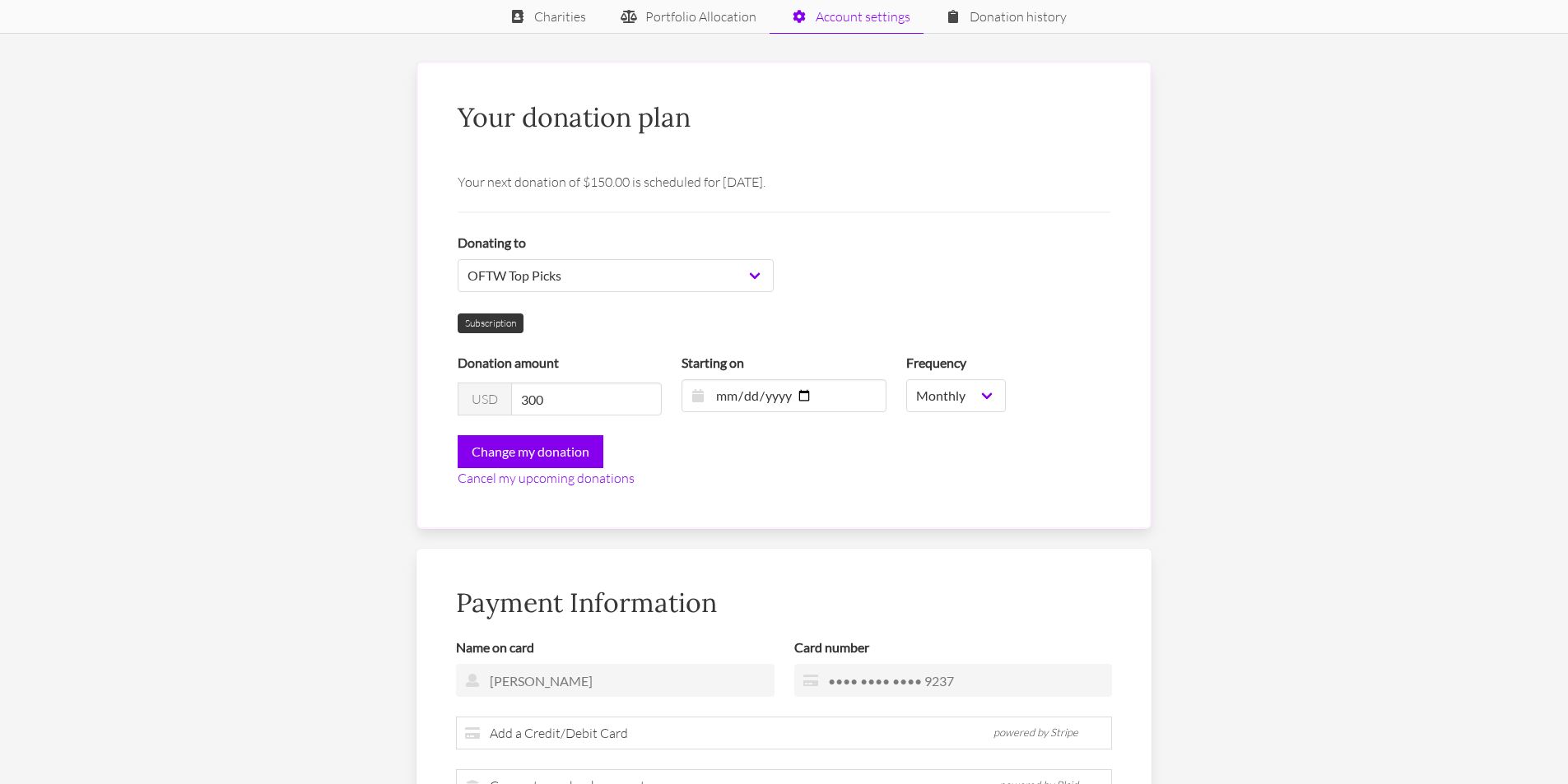 click on "Cancel my upcoming donations" at bounding box center (784, 478) 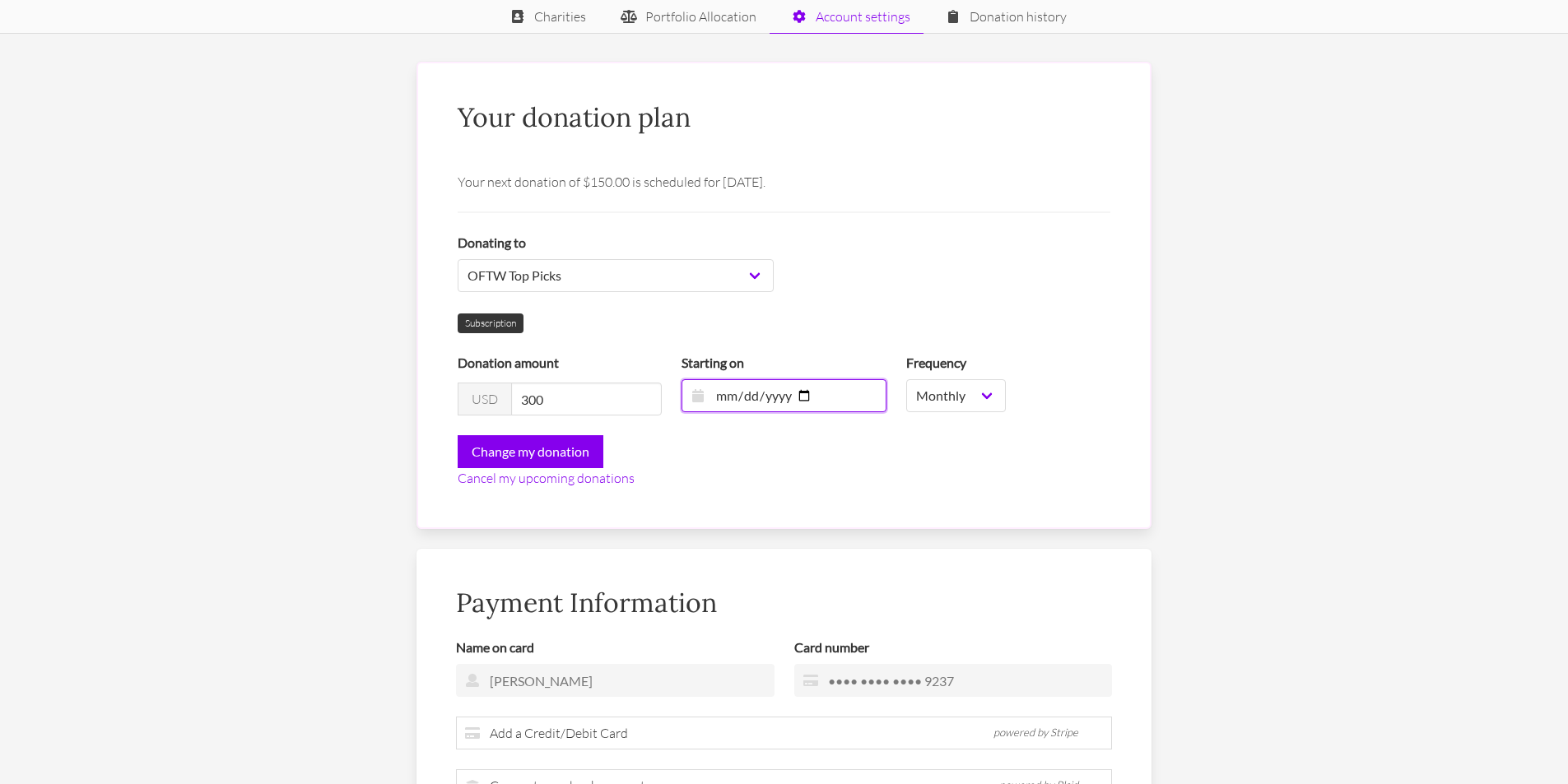 click on "[DATE]" at bounding box center [784, 396] 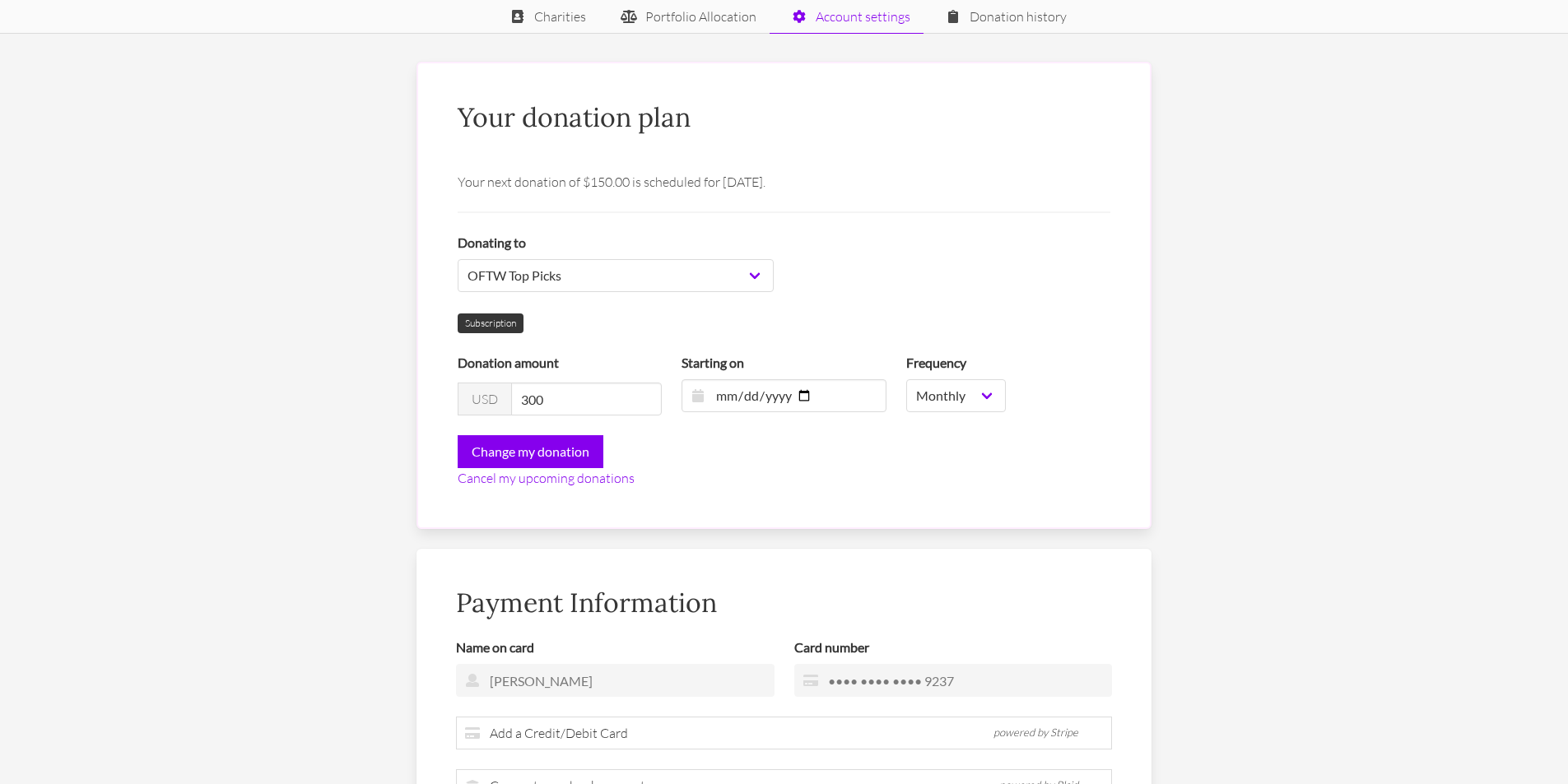 click on "Change my donation" at bounding box center (784, 452) 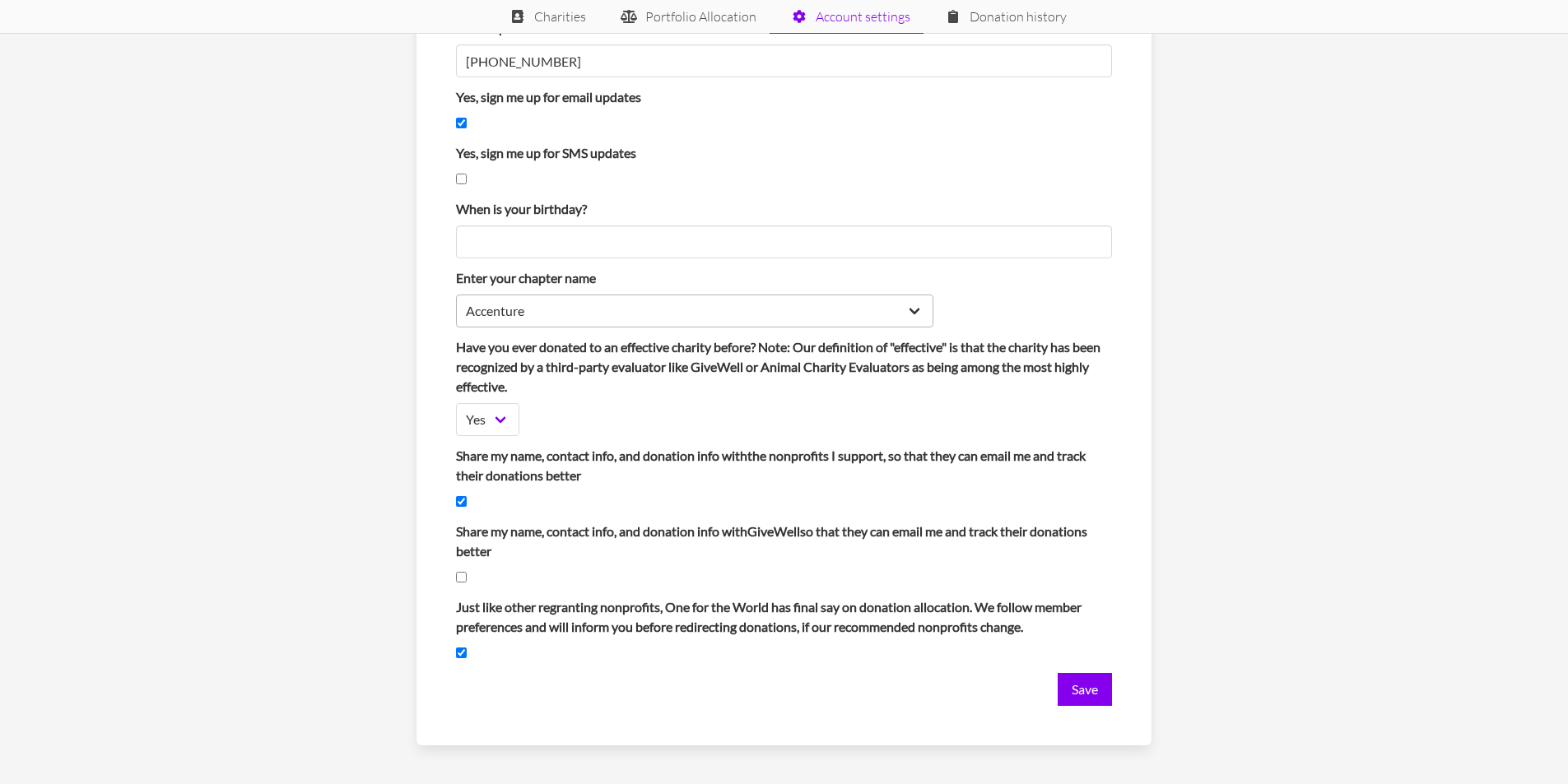 scroll, scrollTop: 1485, scrollLeft: 0, axis: vertical 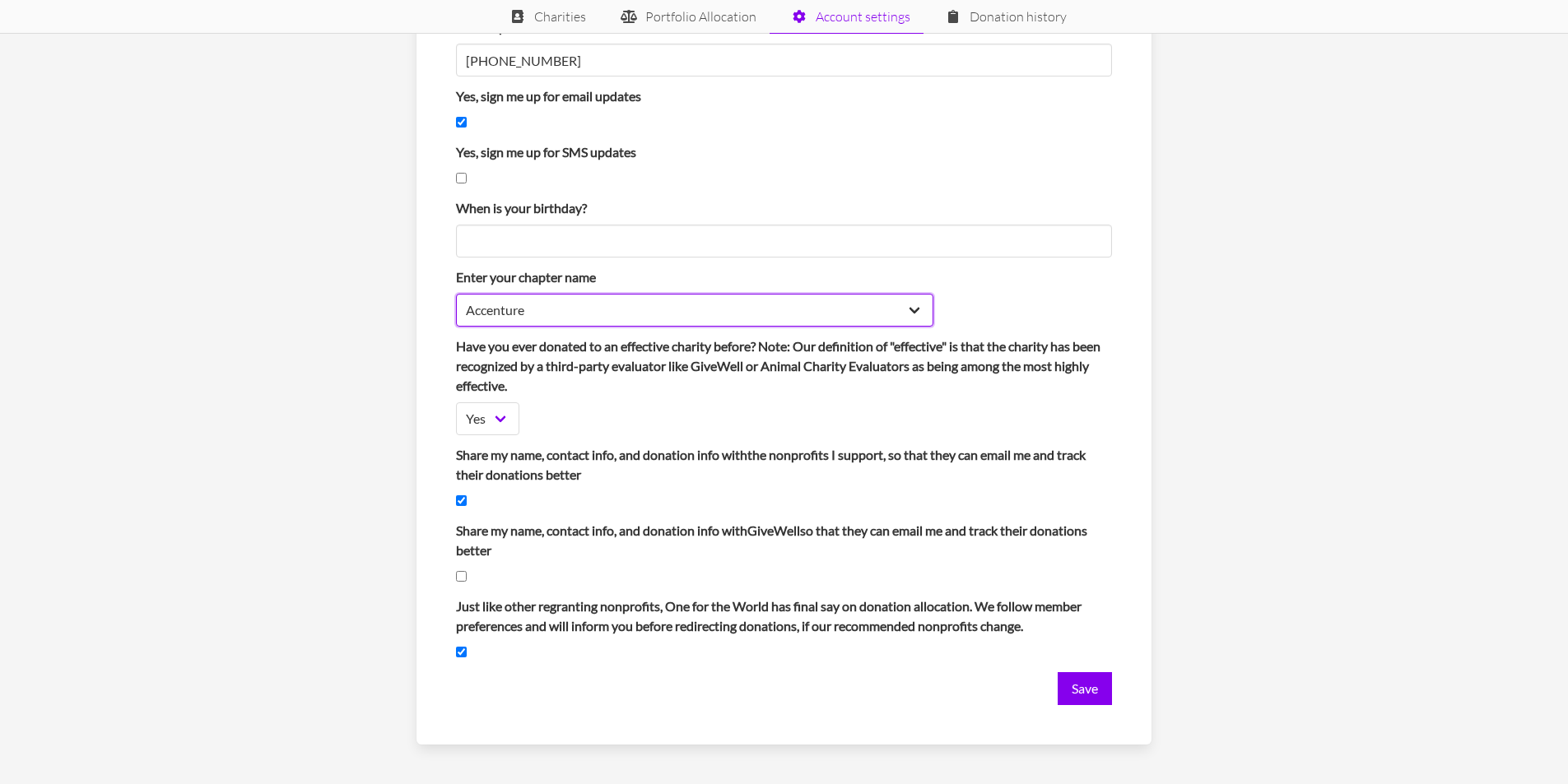 click on "Accenture
Australian National University
Bain
Bridgewater
Boston Consulting Group
Brock University
BU Questrom School of Business
Chicago Booth School of Business
Cardozo Law School
Columbia University
Durham University
George Washington University
Google
Kansas University Medical Center
London School of Economics
McGill University
McKinsey
Meta
Microsoft
Middlebury College
Northeastern University
NYU Stern
Ohio State University
Princeton University
Queens University
Syracuse University
Tuck School of Business at Darthmouth
UNC Kenan-Flagler
University Canada West
University of Calgary
University of Cambridge
University of Cinncinati
University of Illinois Urbana Champaign MPH University of Maryland
University of Miami
University of Michigan
University of Nebraska Medical Center
University of Pennsylvania
University of Pennsylvania Wharton
University of Saskatchewan
University of St Andrews
University of Virginia Law School" at bounding box center [695, 310] 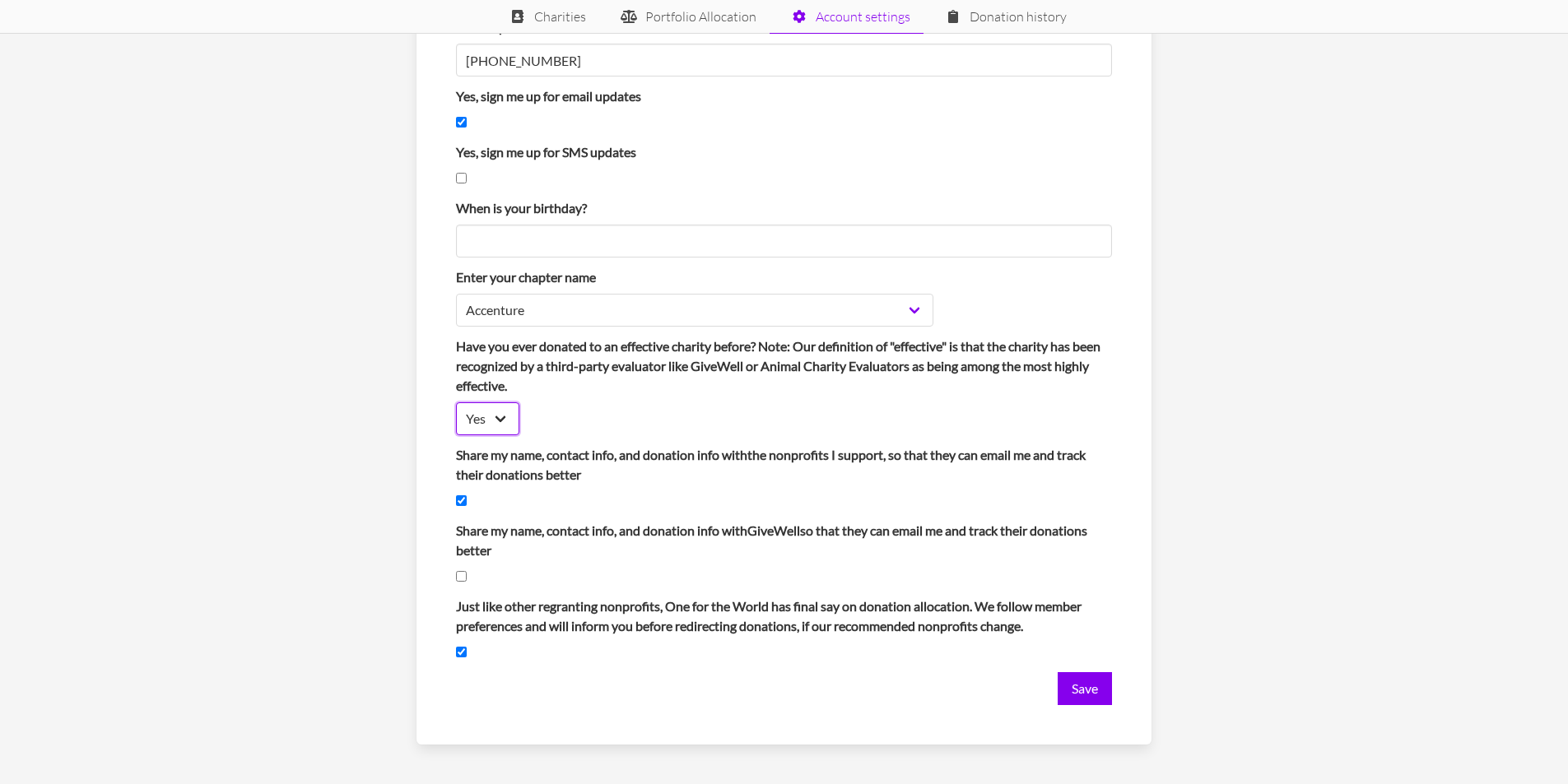 click on "Yes
No" at bounding box center [487, 419] 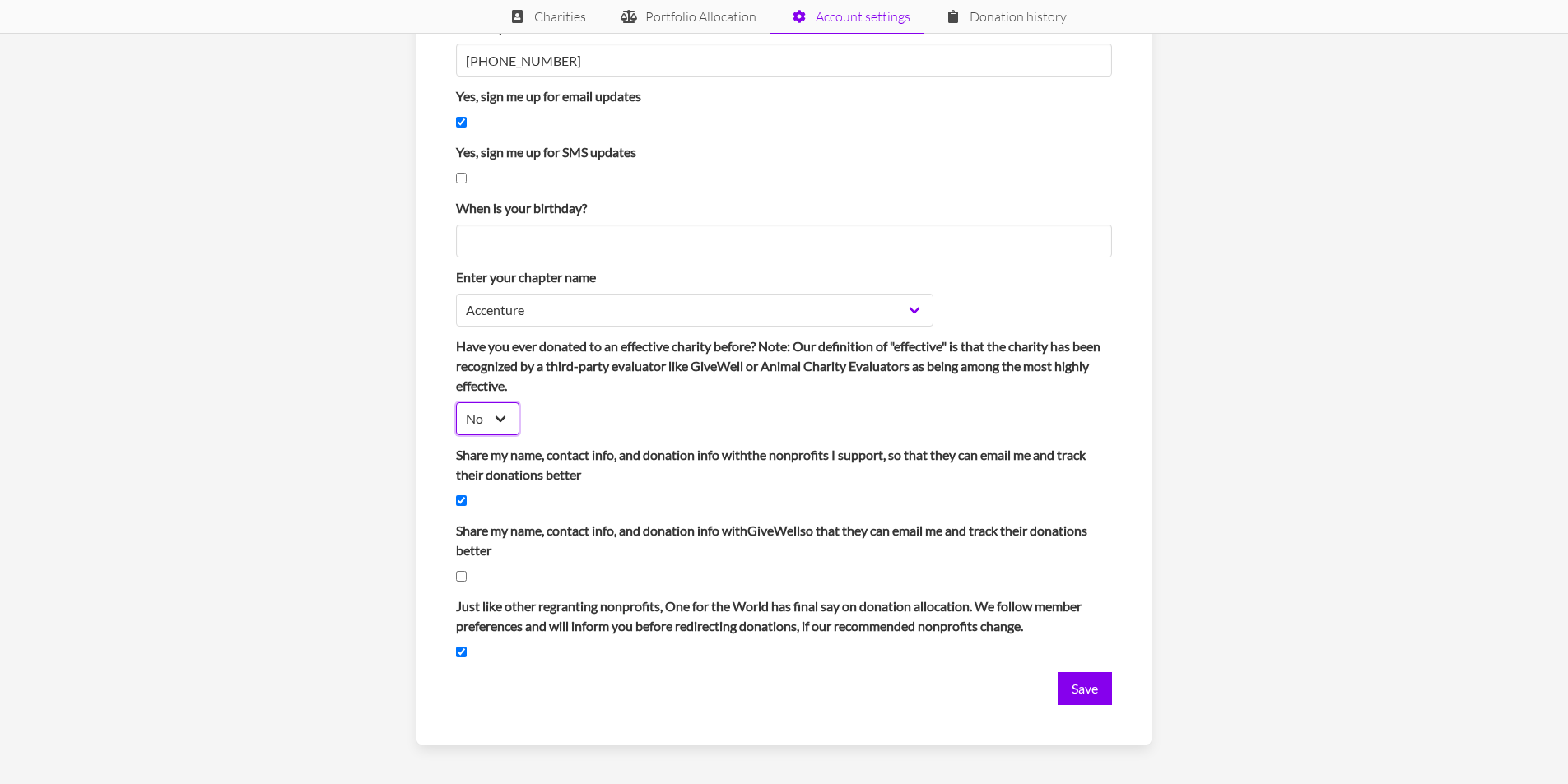 click on "Yes
No" at bounding box center (487, 419) 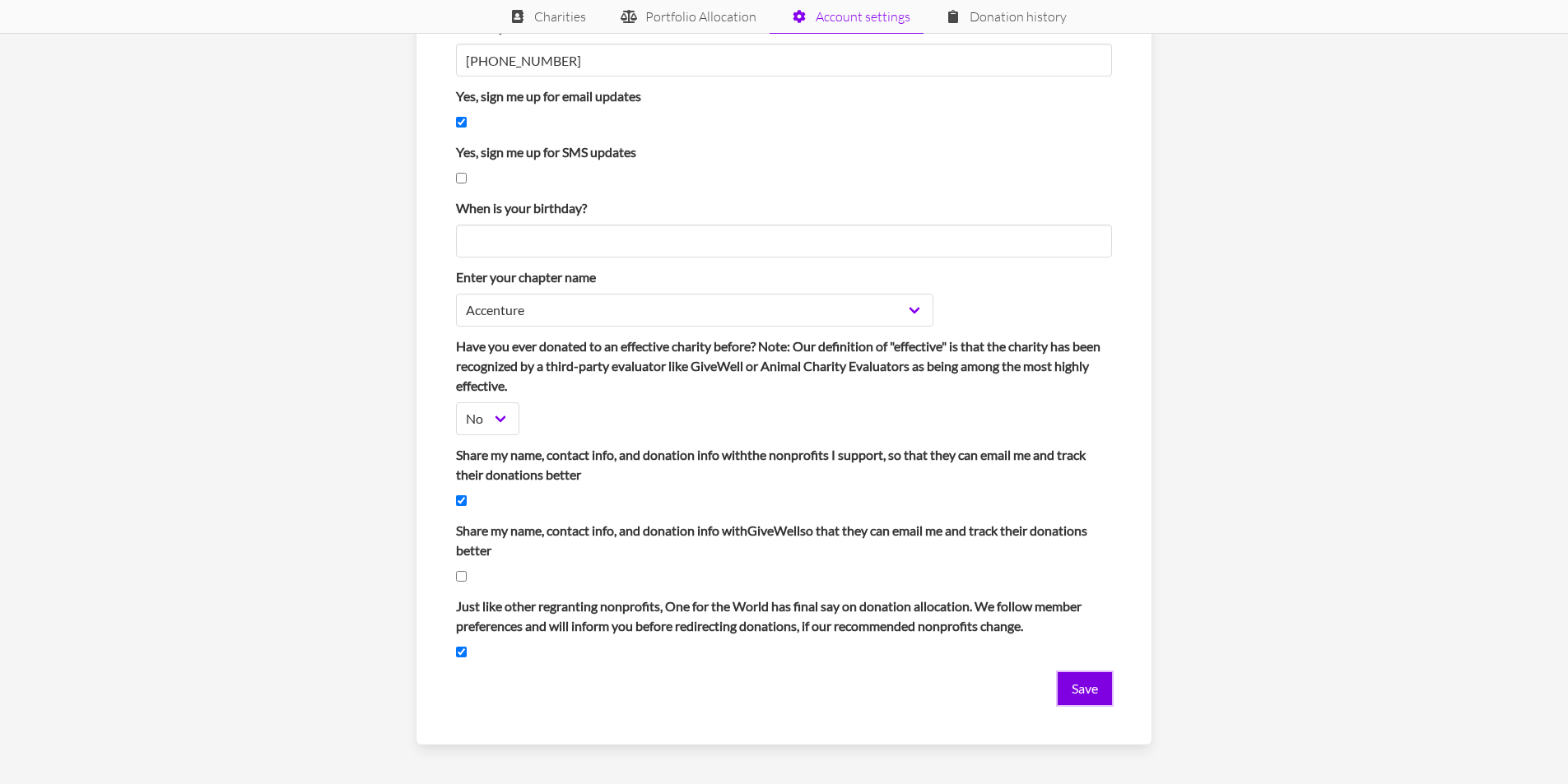 click on "Save" at bounding box center (1085, 689) 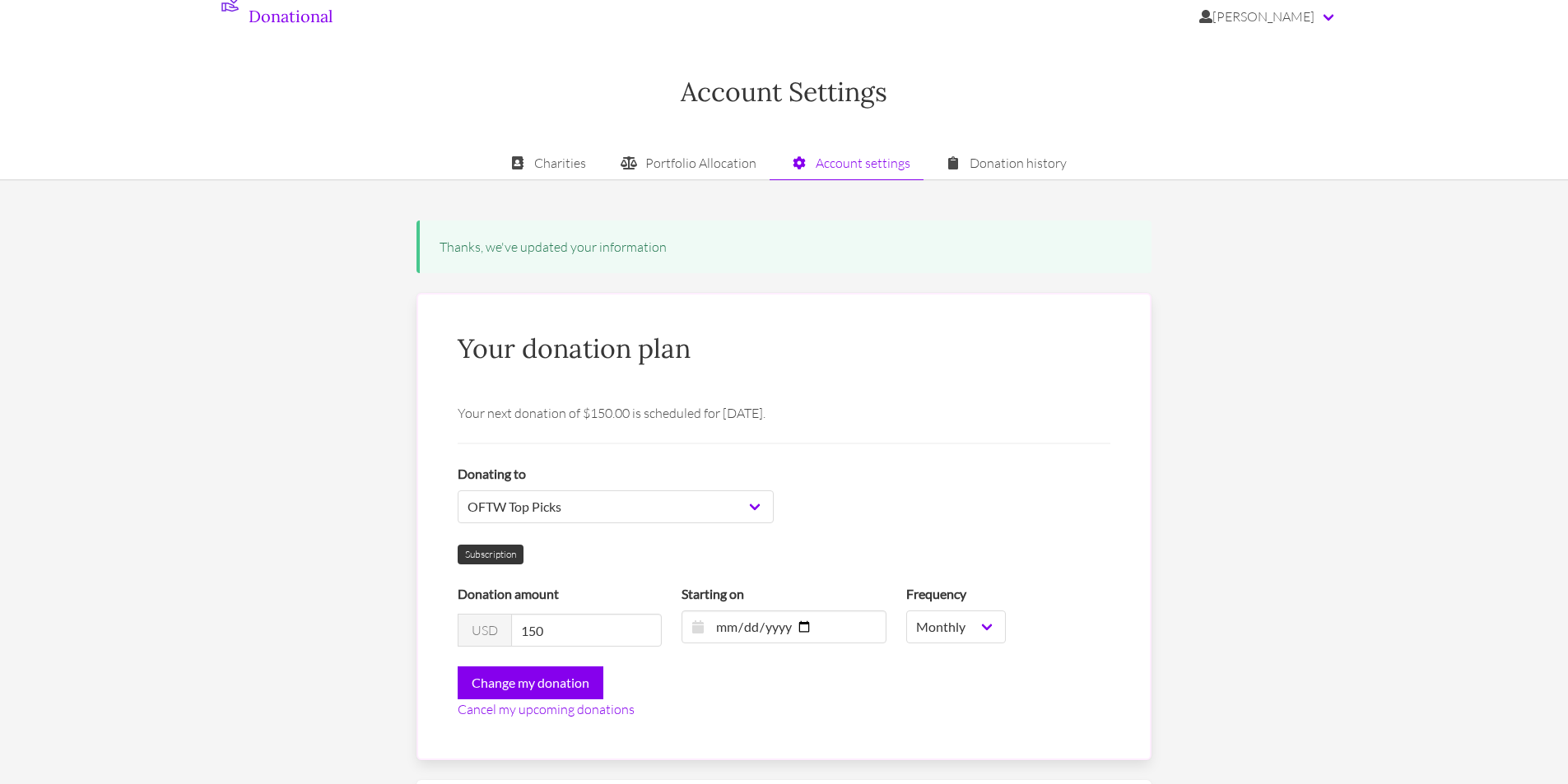 scroll, scrollTop: 0, scrollLeft: 0, axis: both 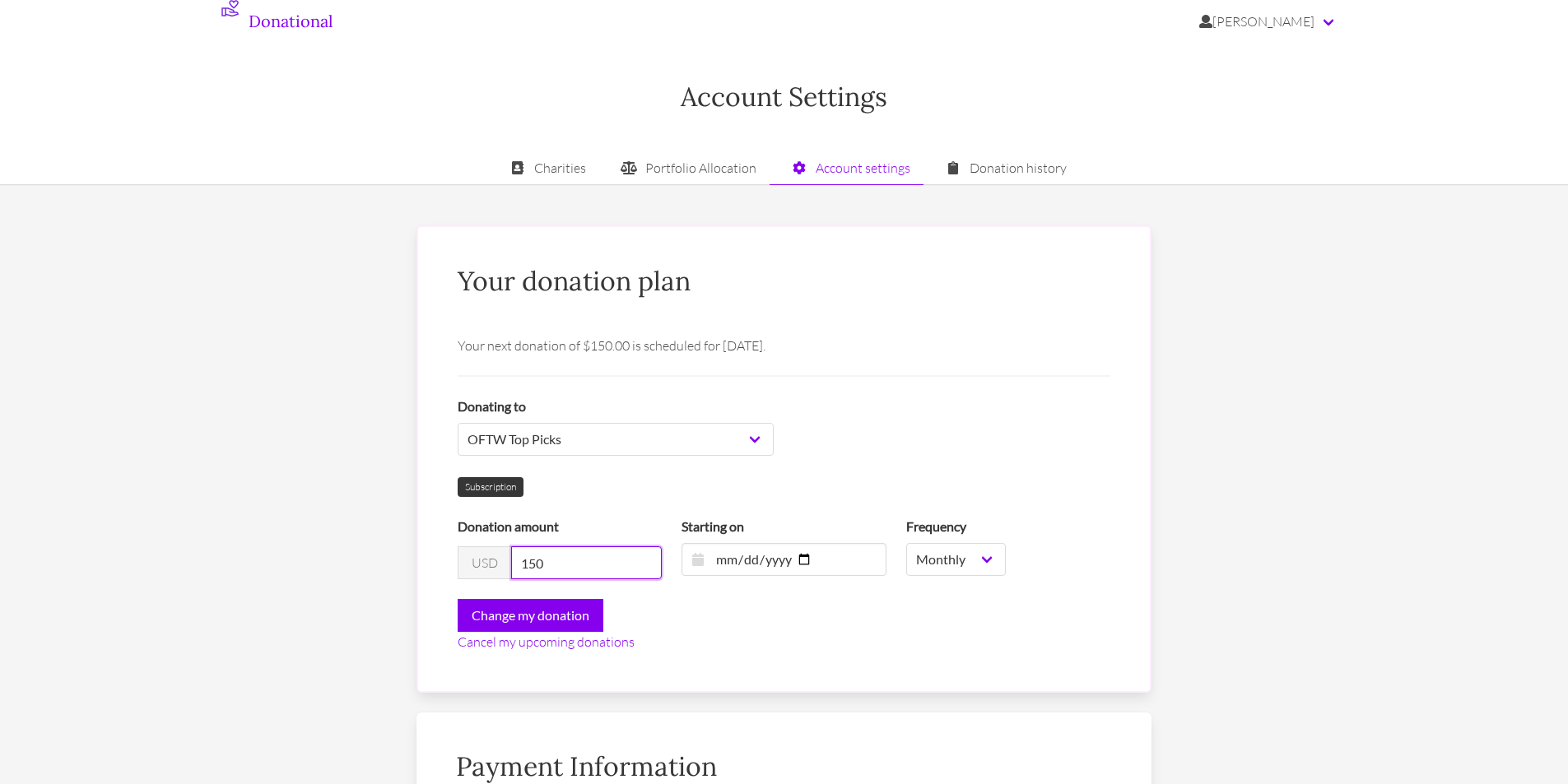 drag, startPoint x: 565, startPoint y: 568, endPoint x: 468, endPoint y: 564, distance: 97.08244 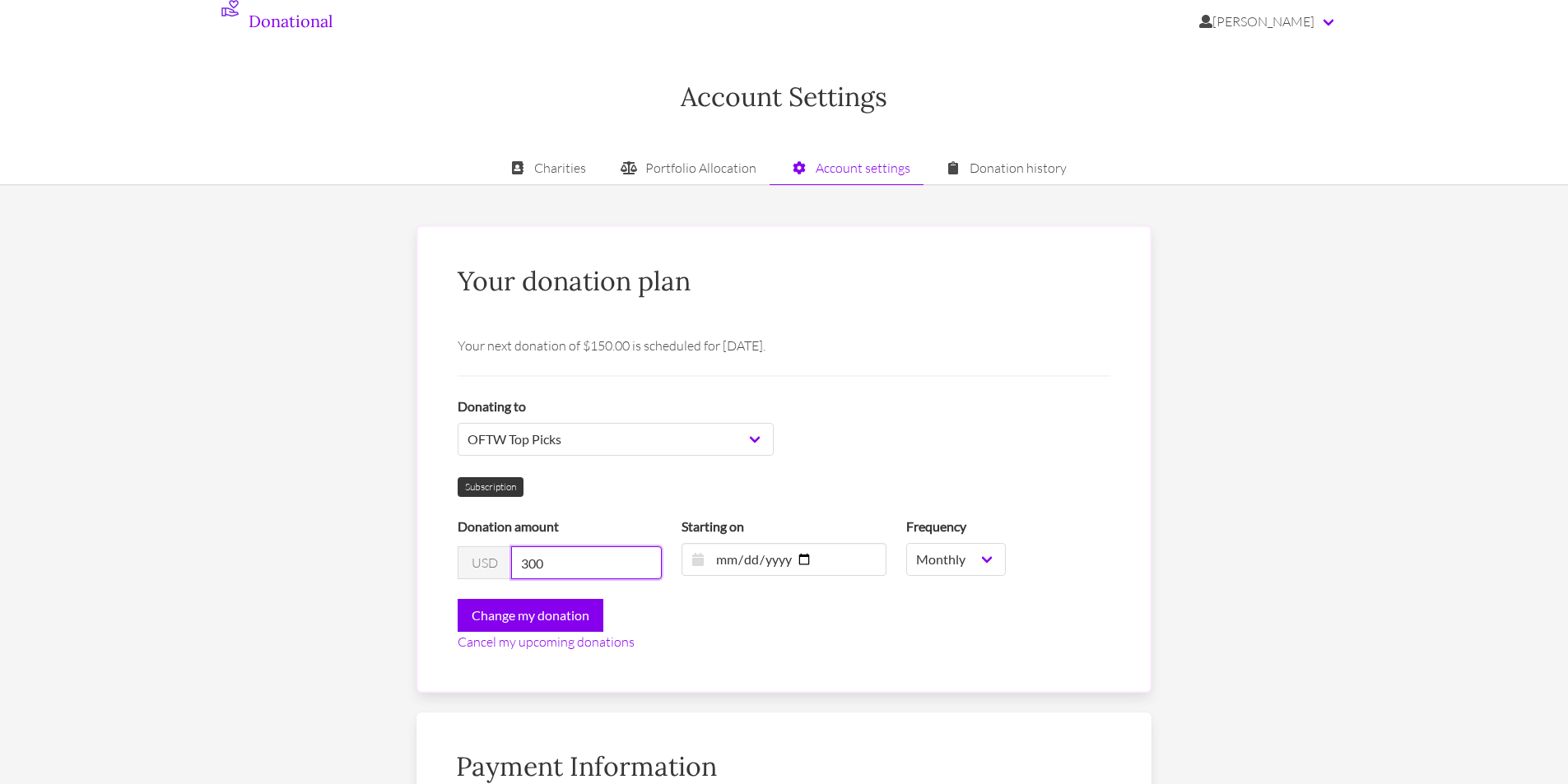 type on "300" 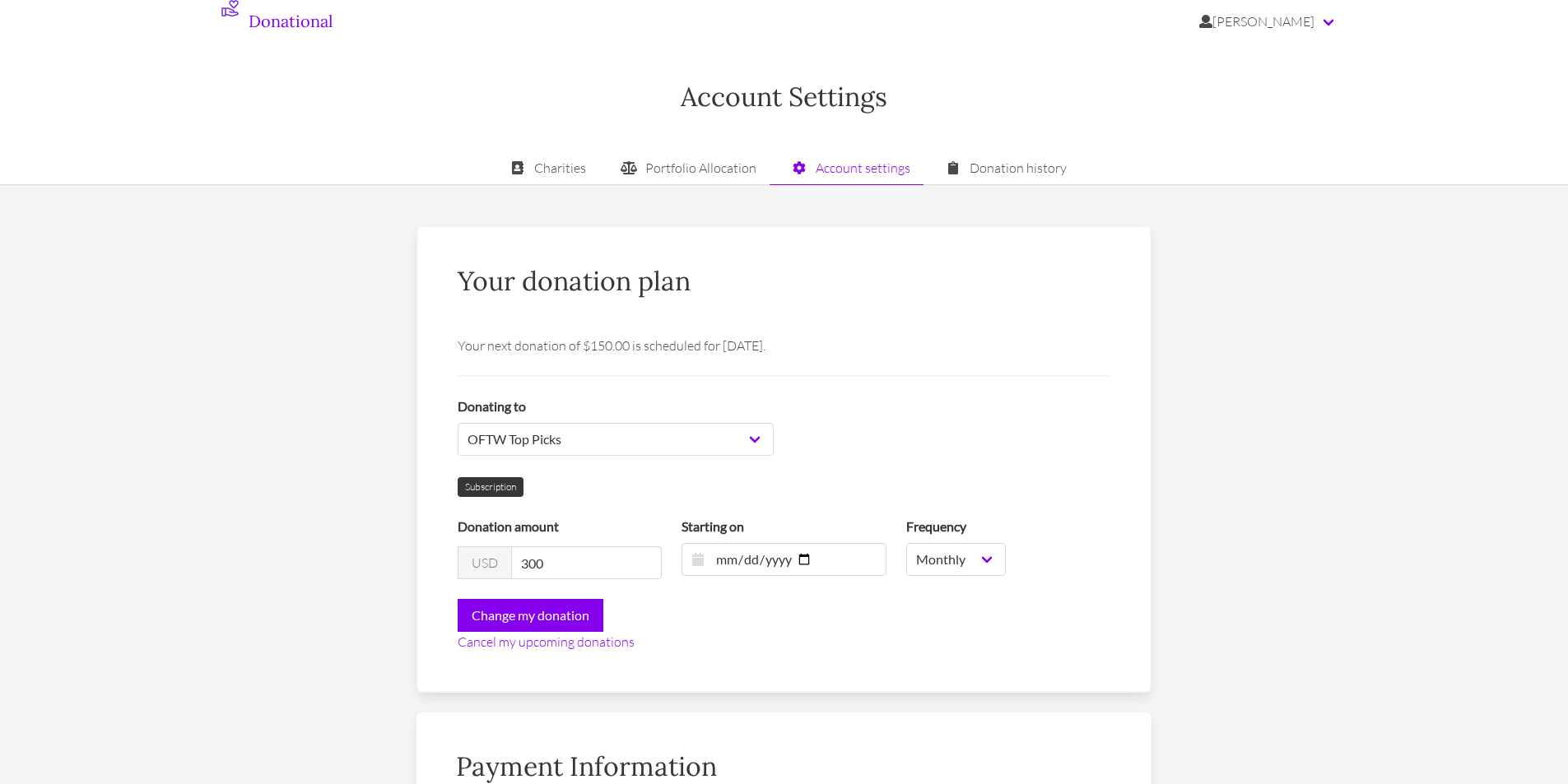 click on "Your donation plan Your next donation of $150.00 is scheduled for July 15th, 2025. Donating to OFTW Top Picks
Entire OFTW portfolio
OFTW Discretionary Fund
Top Pick: Against Malaria Foundation
Top Pick: New Incentives
Top Pick: Helen Keller International
Top Pick: Malaria Consortium
GiveWell All Grants Fund
OFTW Operating Costs Subscription Donation amount USD 300 Starting on 2024-07-11 Frequency Monthly
Quarterly
Yearly
One-time Change my donation Cancel my upcoming donations Instead of cancelling, would you like to delay your next contribution by three months? We'll remind you before your contribution starts up again. Pause my donations for 3 months No, I want to cancel Payment Information Name on card Frank fredericks Card number •••• •••• •••• 9237 Add a Credit/Debit Card powered by Stripe   Save Connect your bank account powered by Plaid Card Details Update card Cancel Contact Information First name Frank Last name fredericks Email frankiefredericks@gmail.com" at bounding box center (784, 1227) 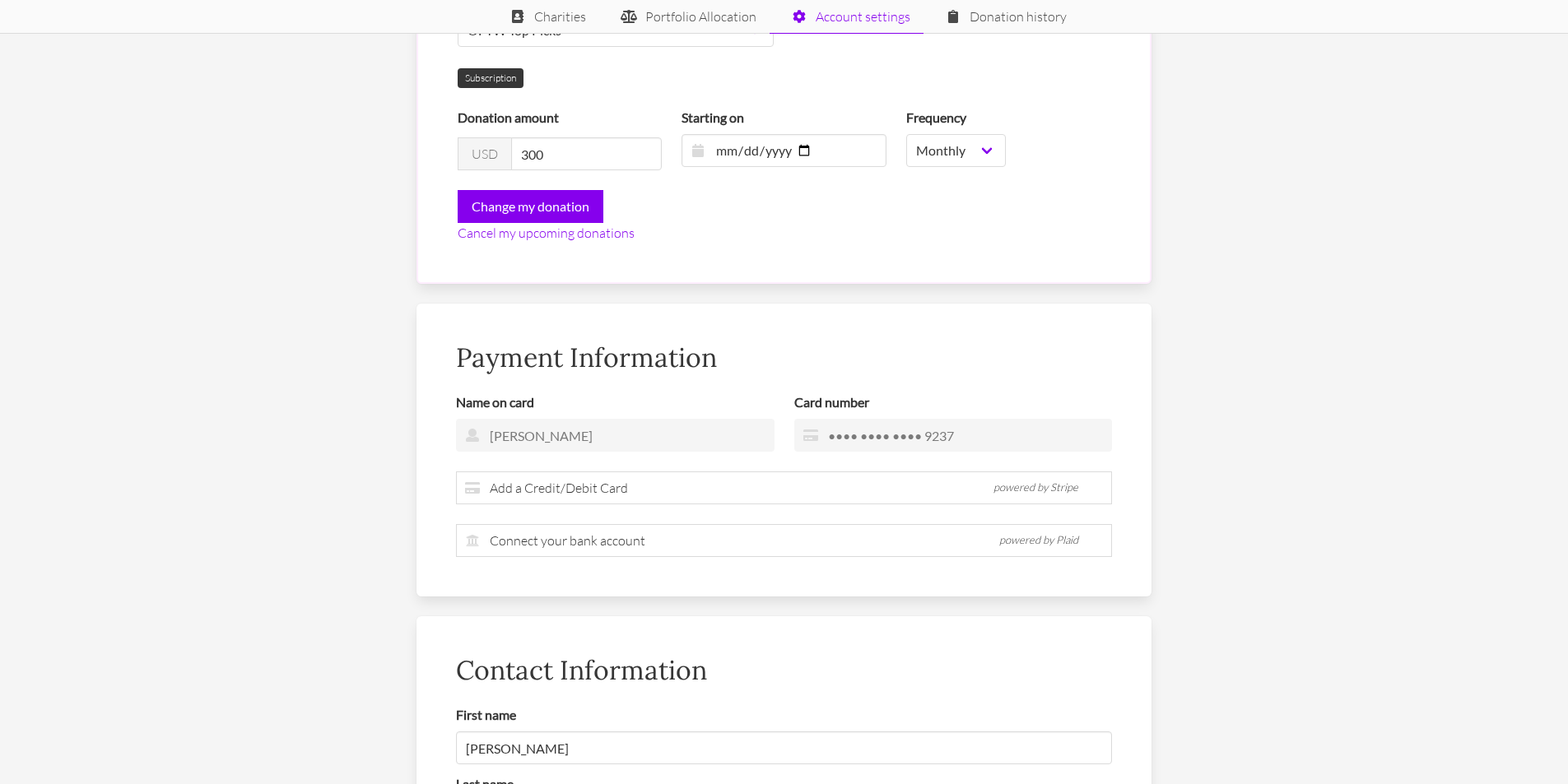scroll, scrollTop: 410, scrollLeft: 0, axis: vertical 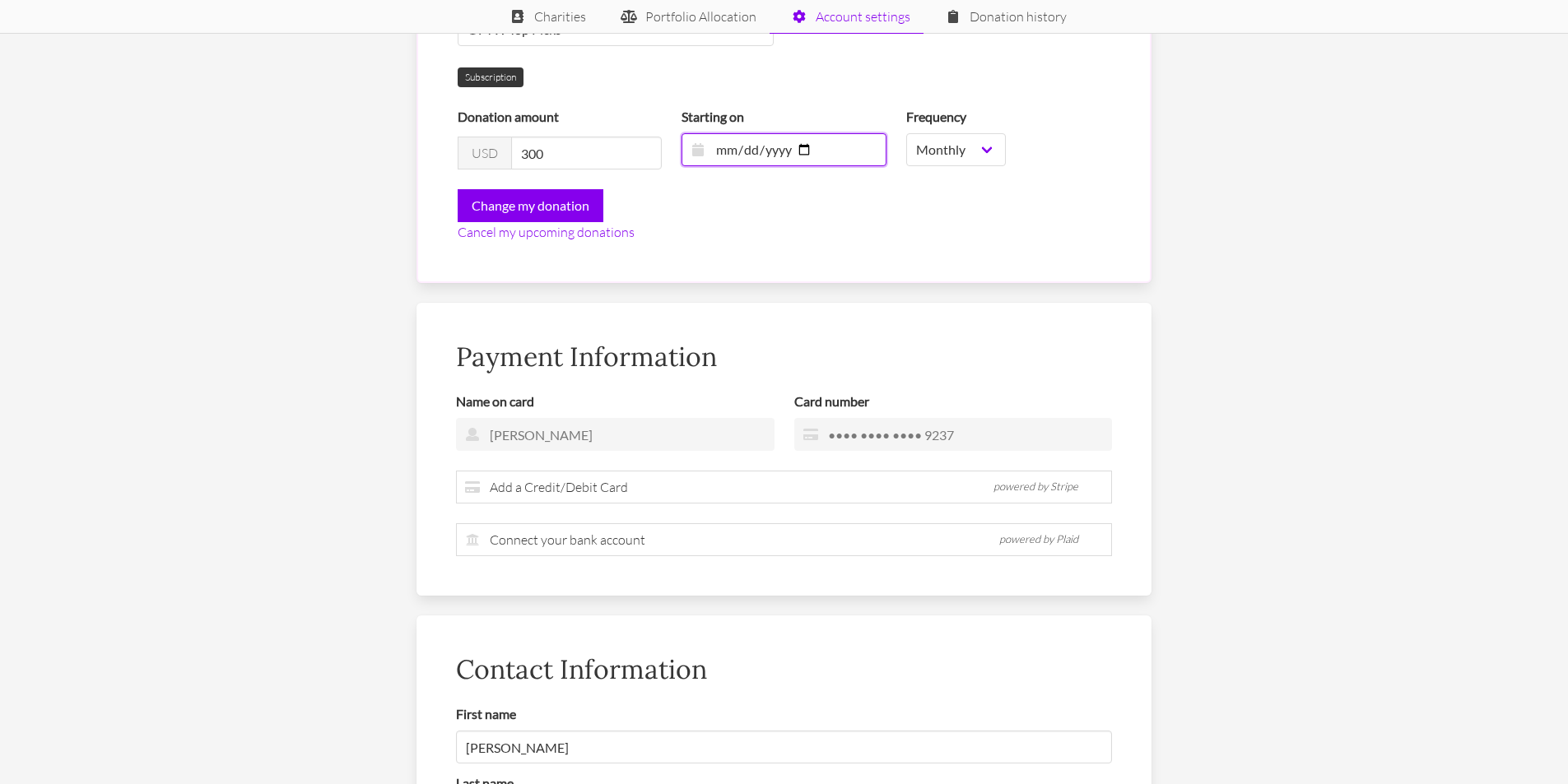 click on "2024-07-11" at bounding box center [784, 150] 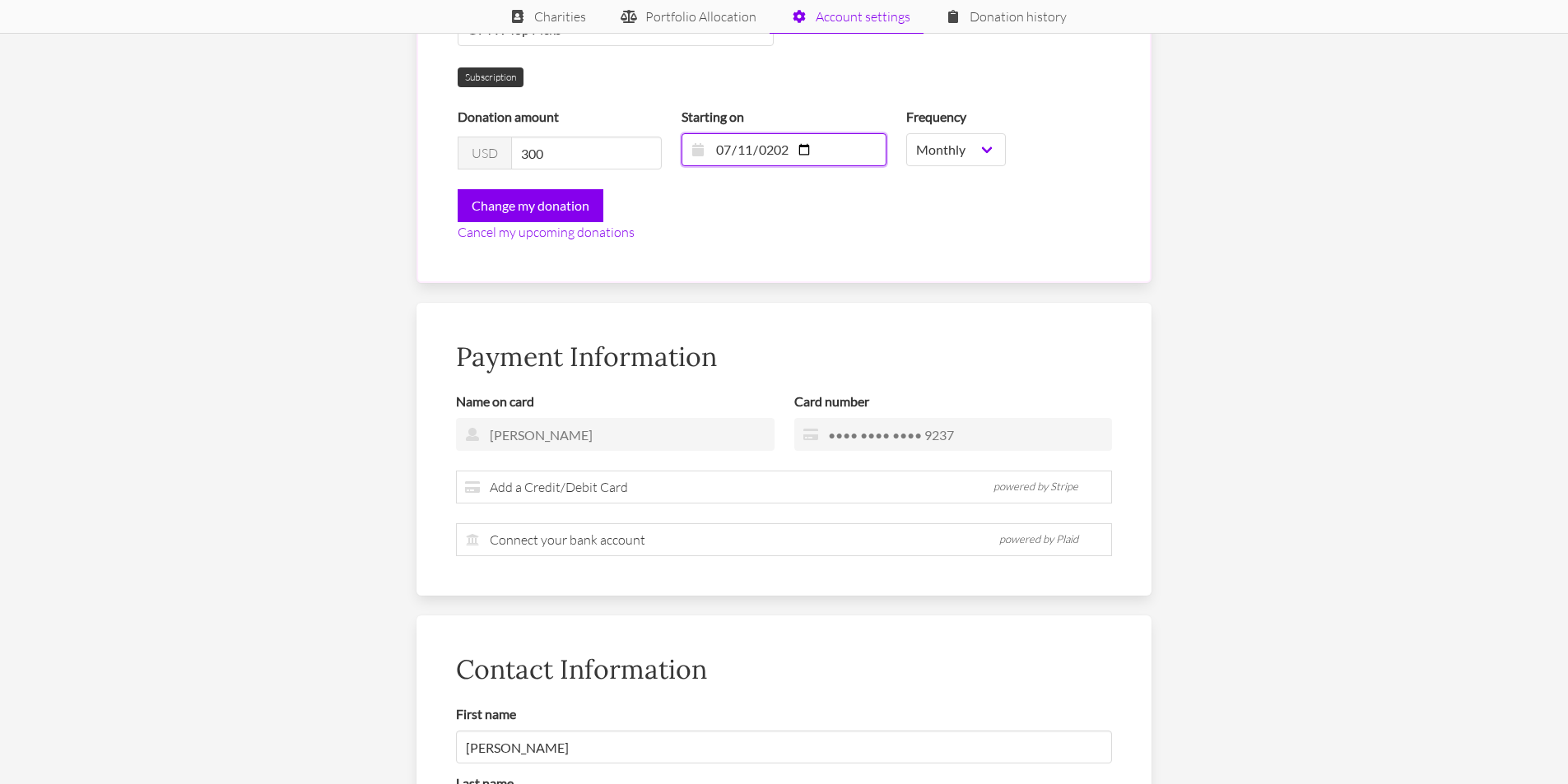 type on "[DATE]" 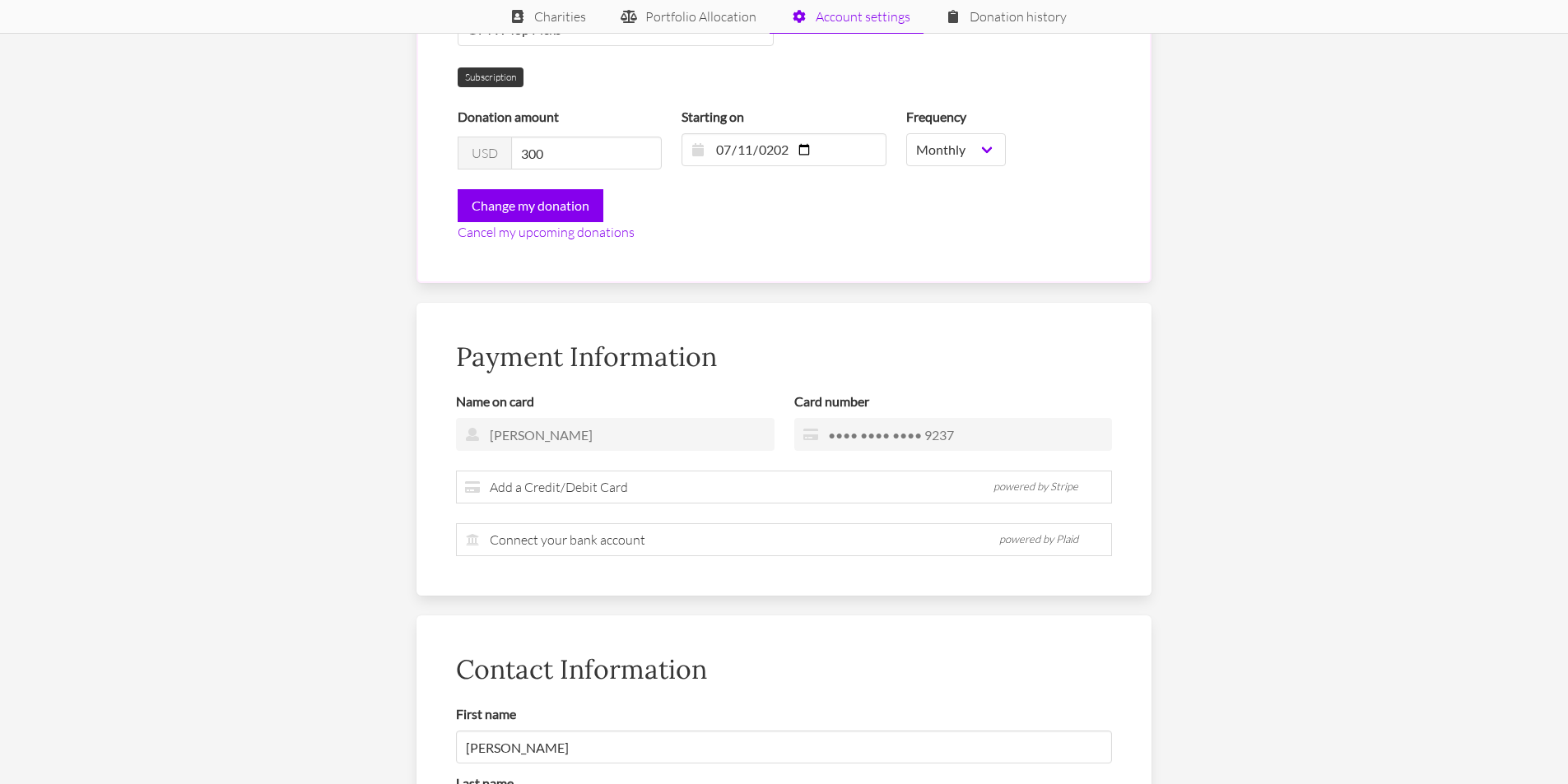 click on "Cancel my upcoming donations" at bounding box center [784, 232] 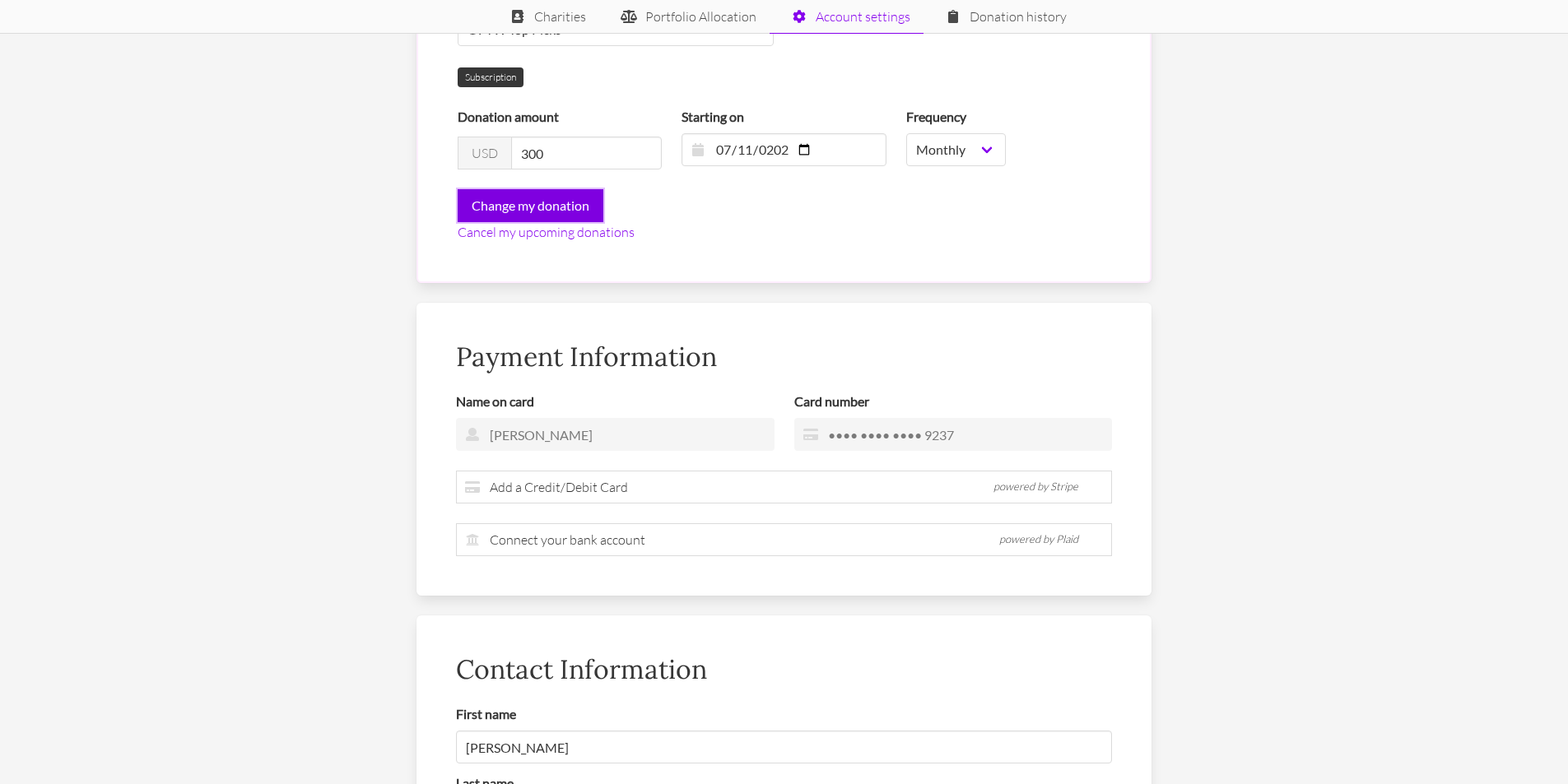 click on "Change my donation" at bounding box center (530, 206) 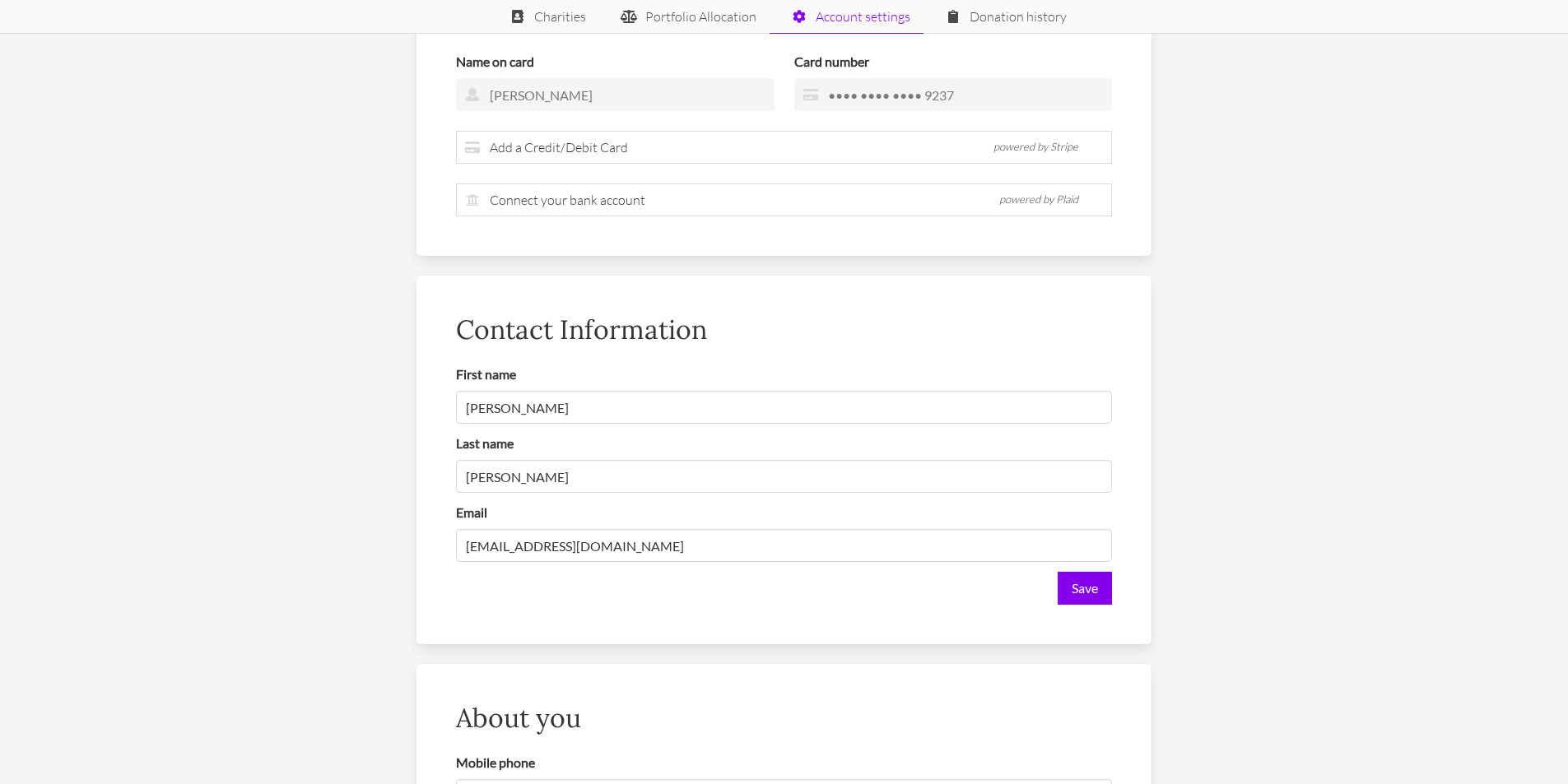 scroll, scrollTop: 819, scrollLeft: 0, axis: vertical 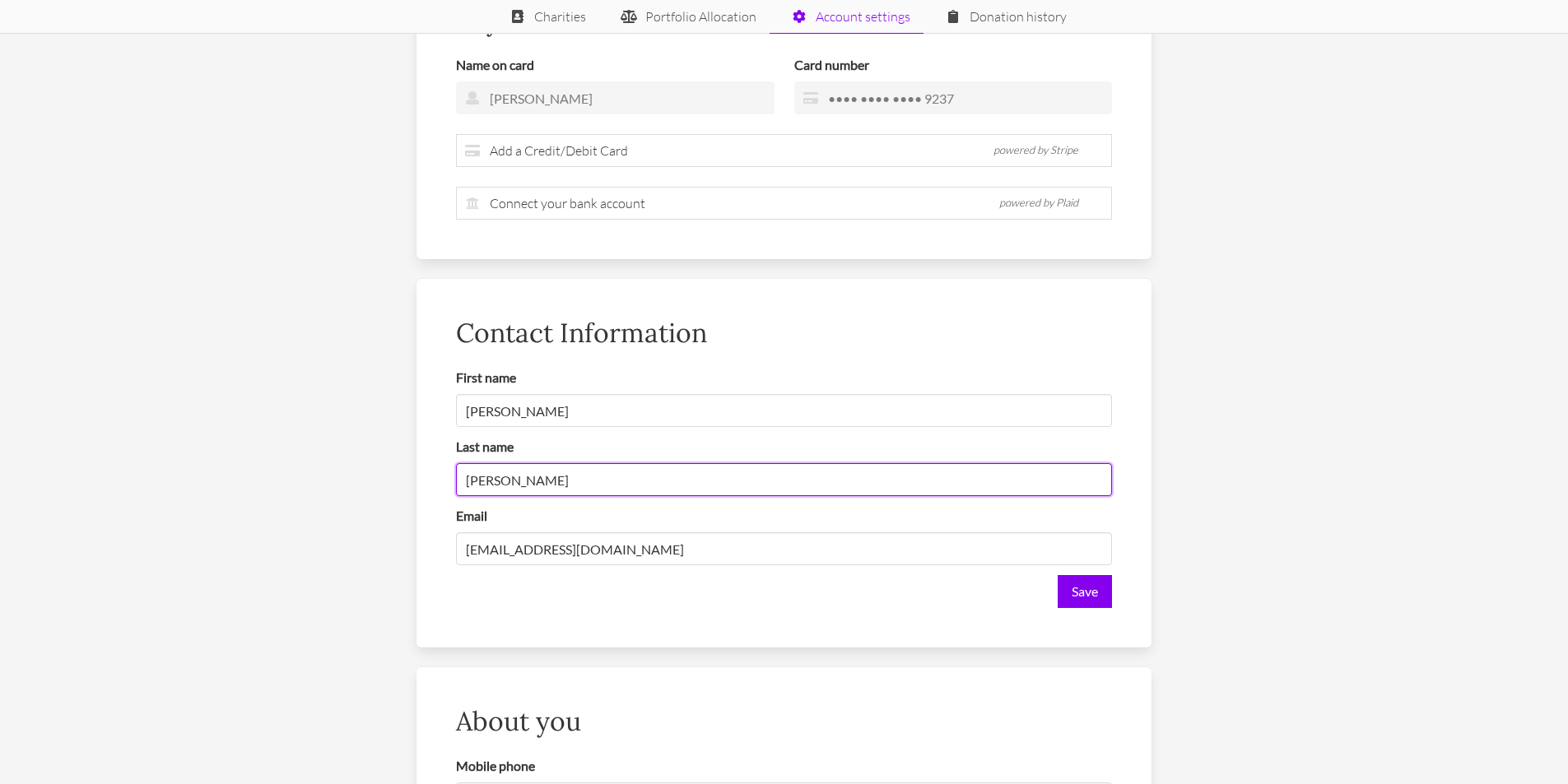 click on "[PERSON_NAME]" at bounding box center [784, 480] 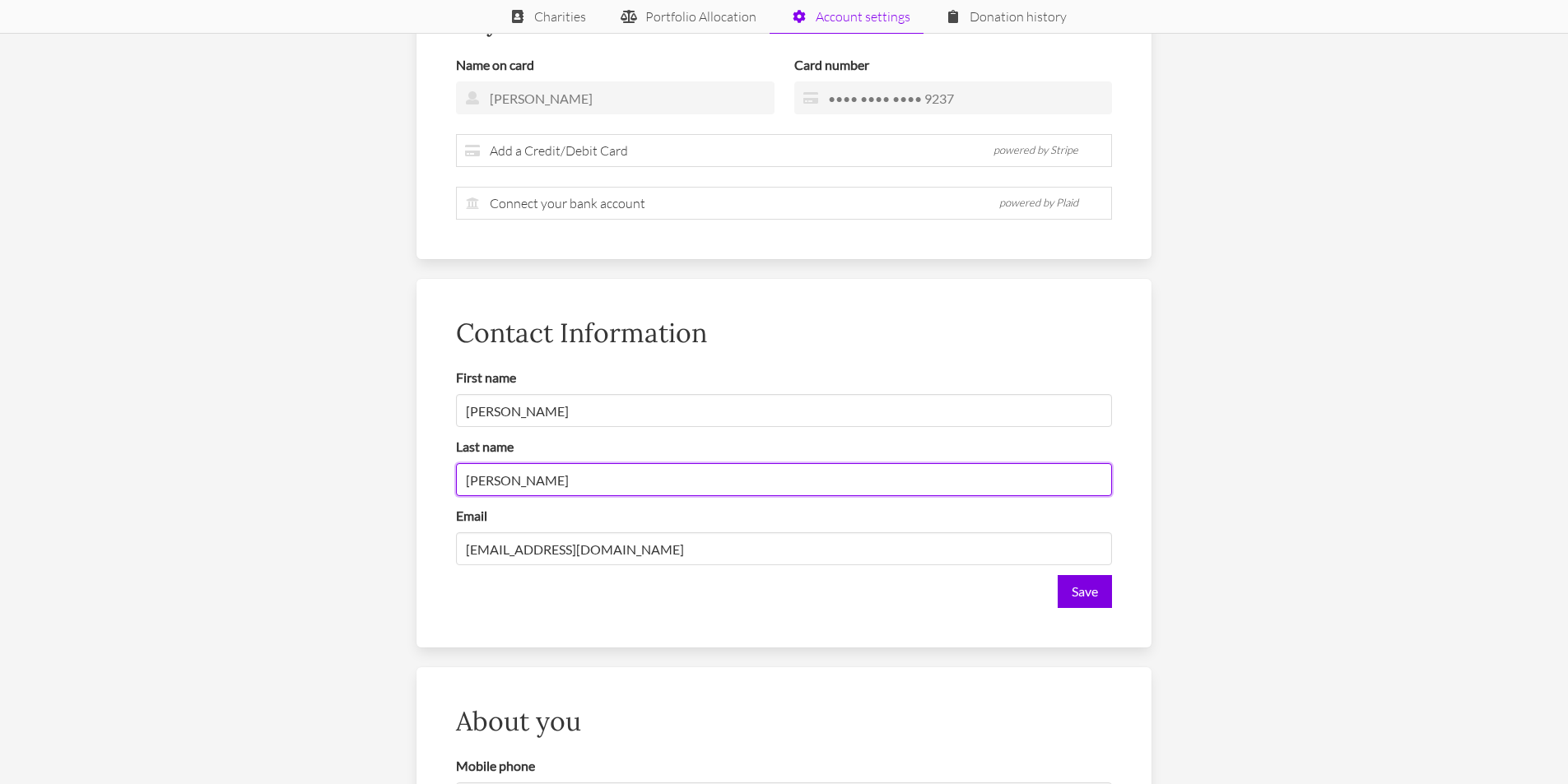 type on "[PERSON_NAME]" 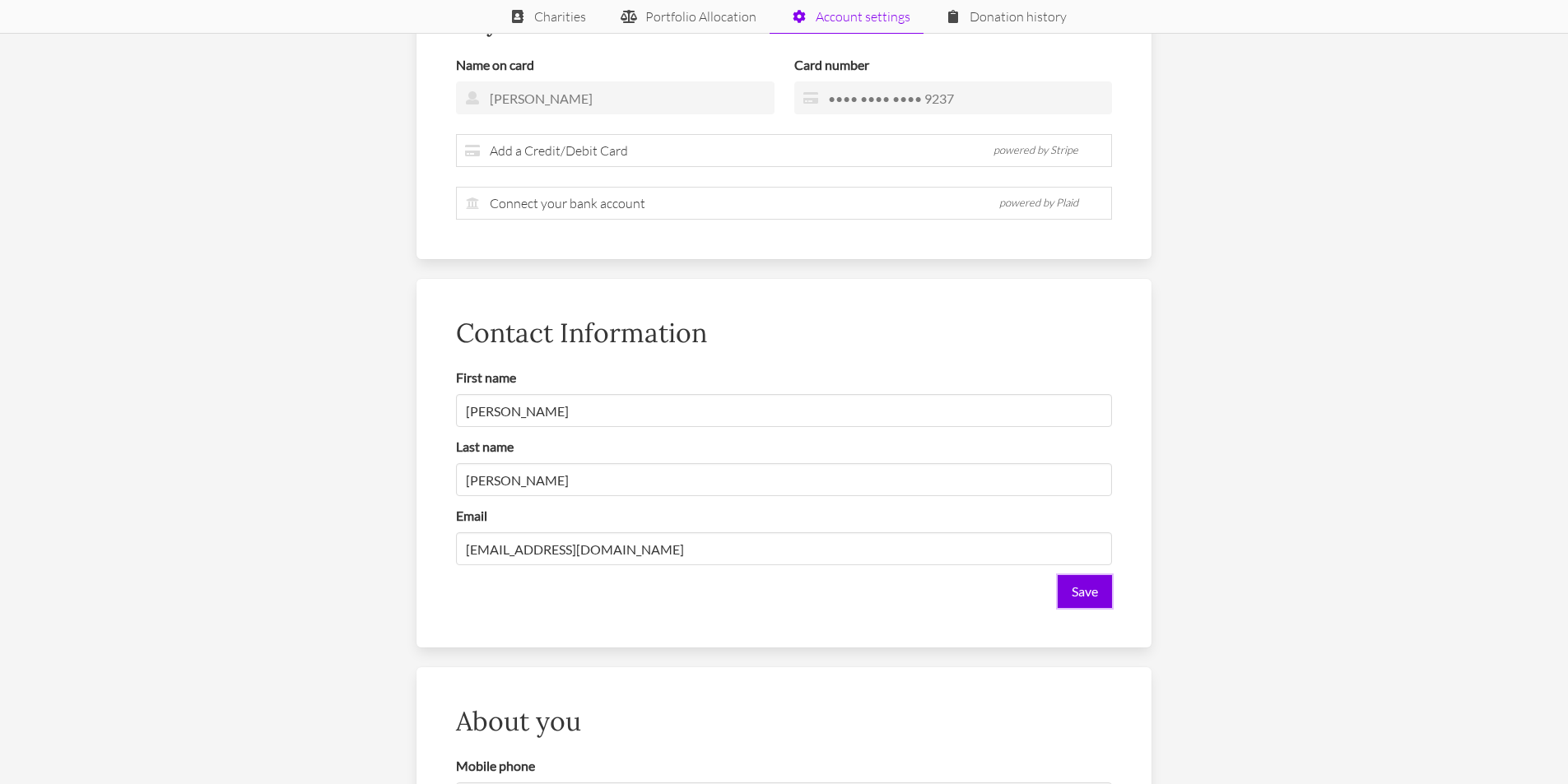click on "Save" at bounding box center [1085, 591] 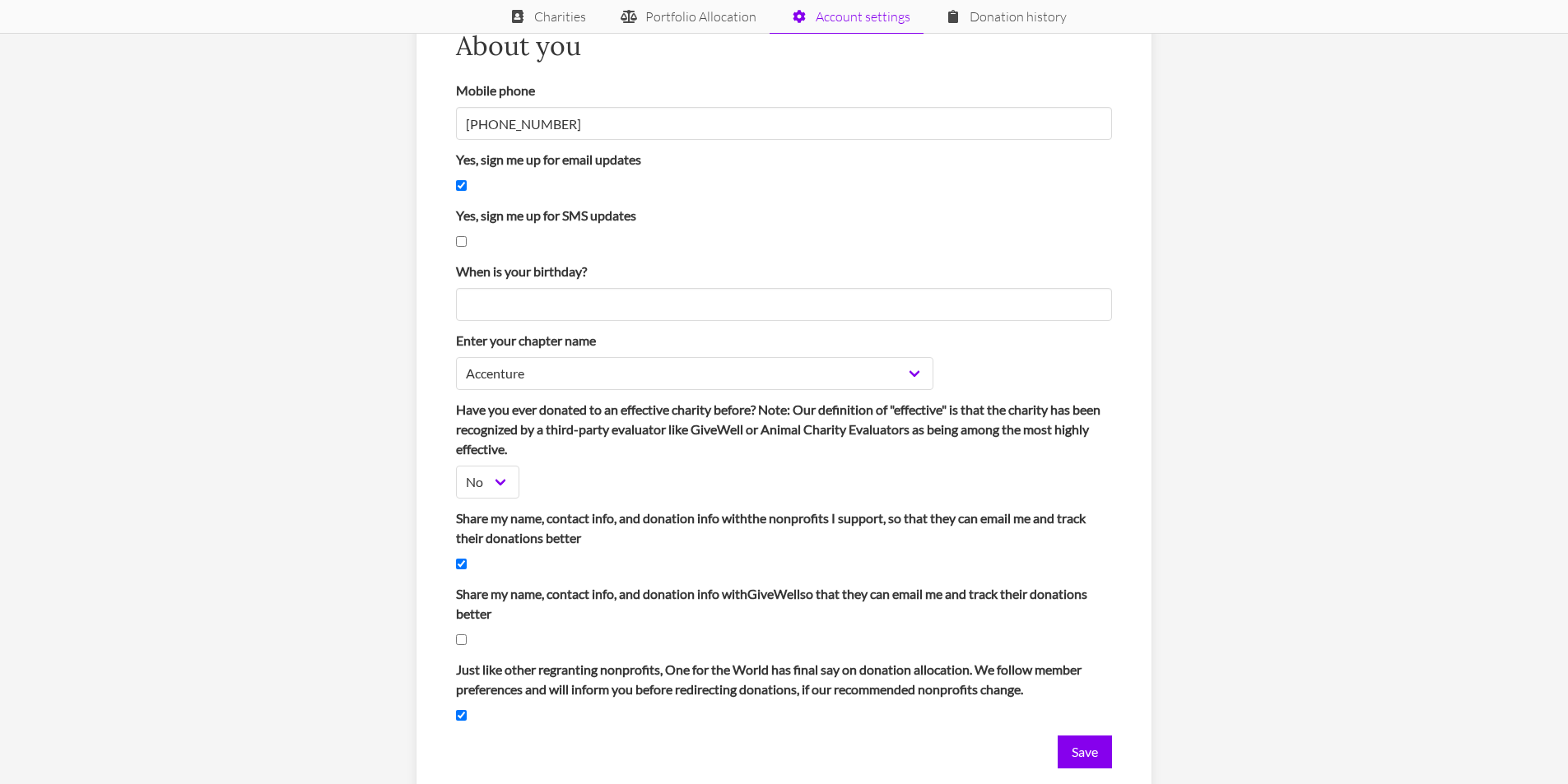 scroll, scrollTop: 1557, scrollLeft: 0, axis: vertical 